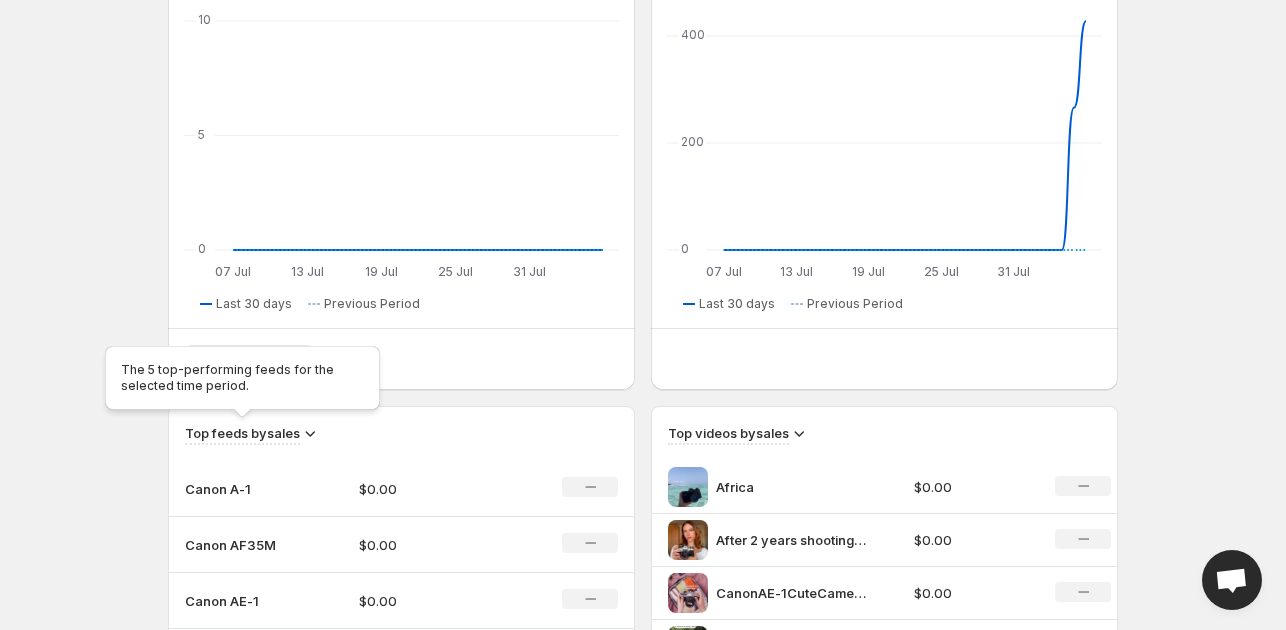 scroll, scrollTop: 400, scrollLeft: 0, axis: vertical 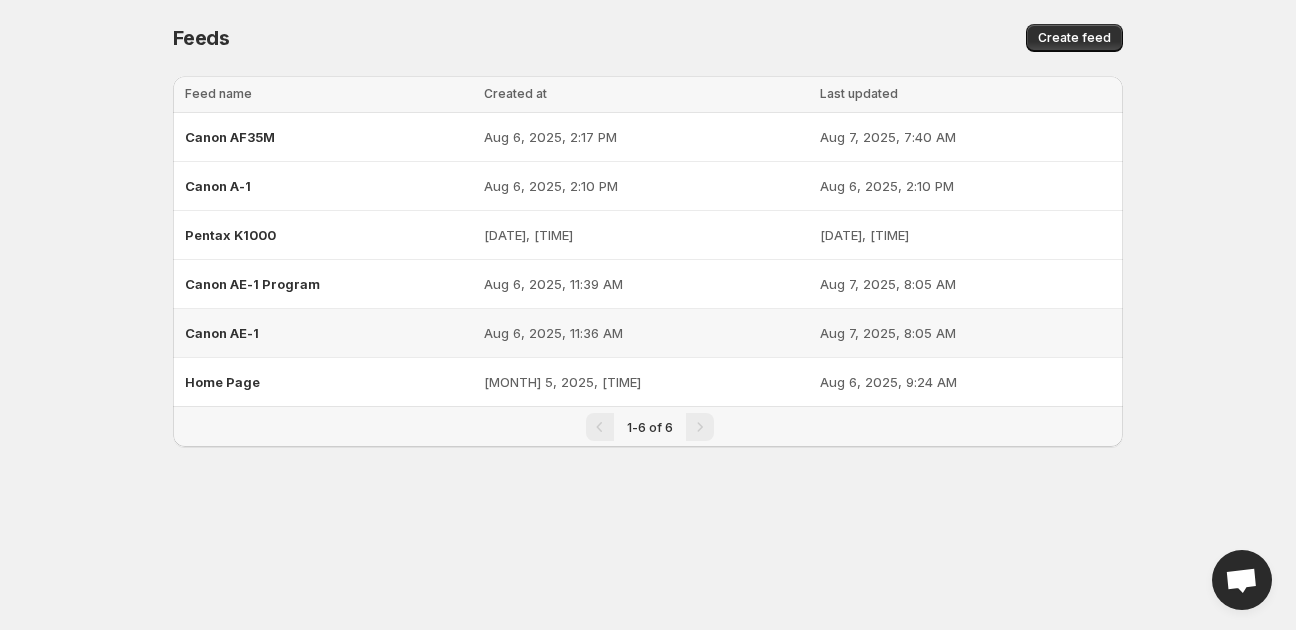 click on "Canon AE-1" at bounding box center (222, 333) 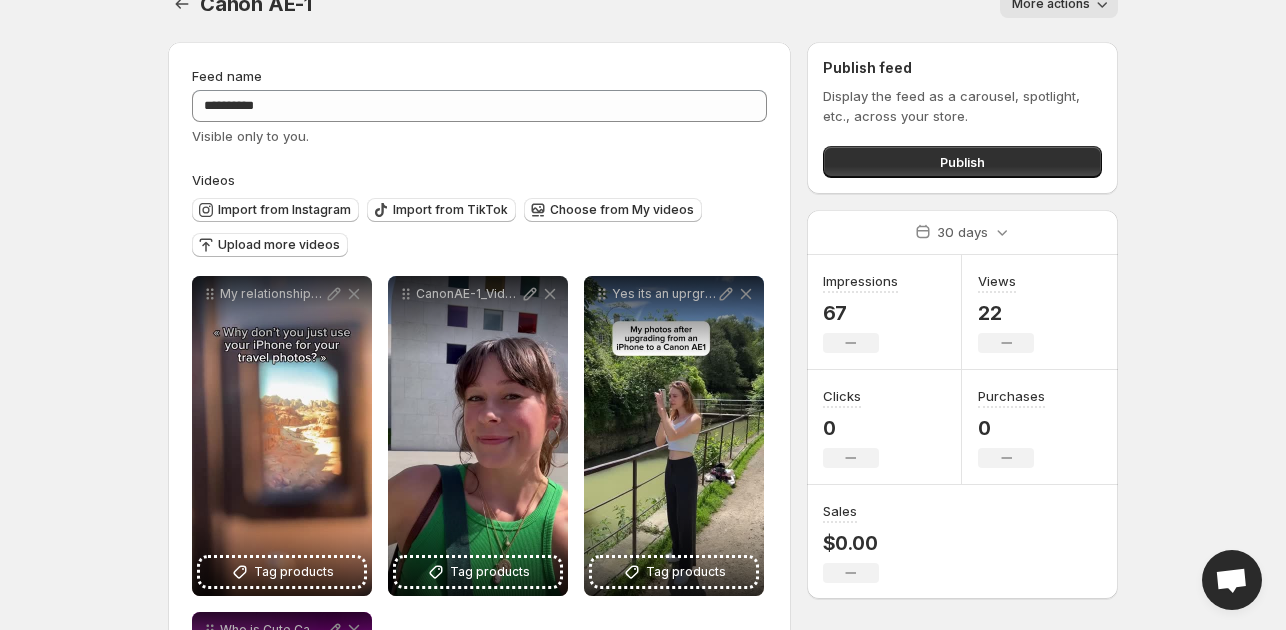 scroll, scrollTop: 0, scrollLeft: 0, axis: both 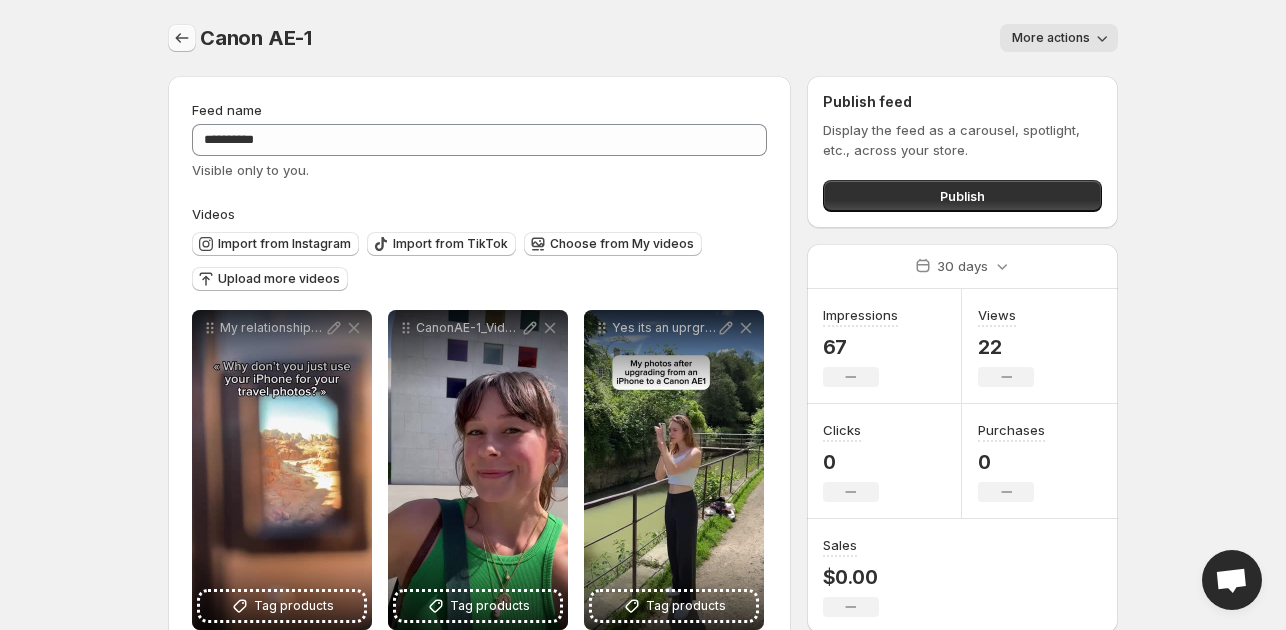 click 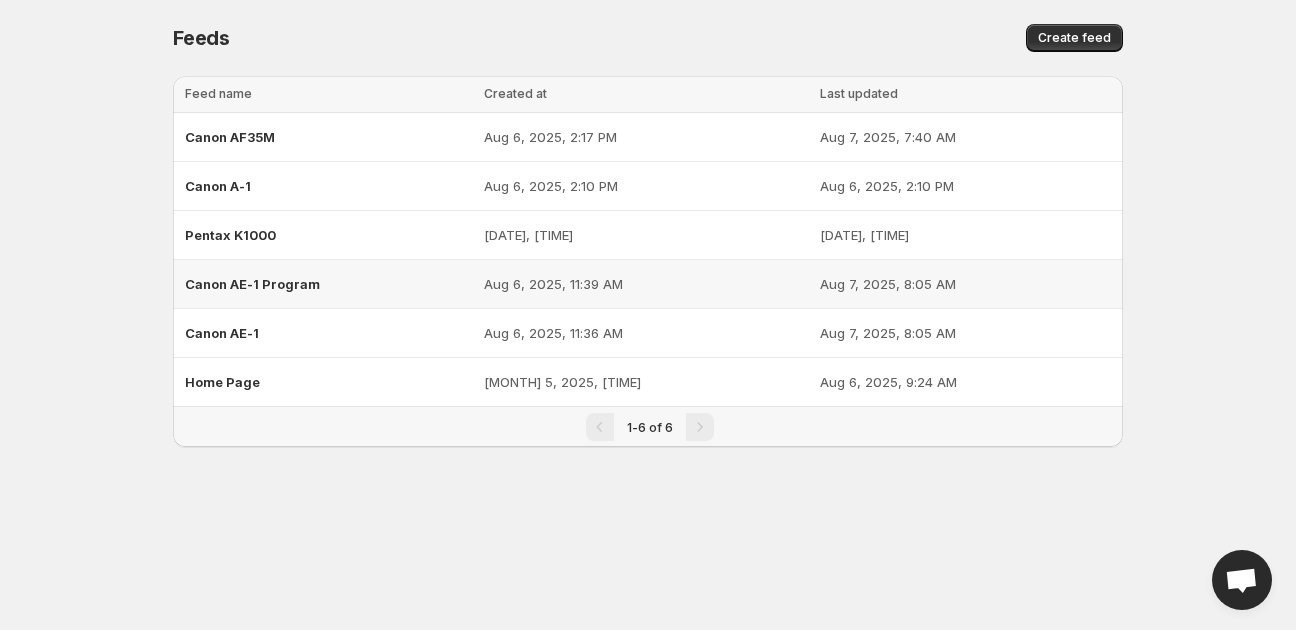 click on "Canon AE-1 Program" at bounding box center (252, 284) 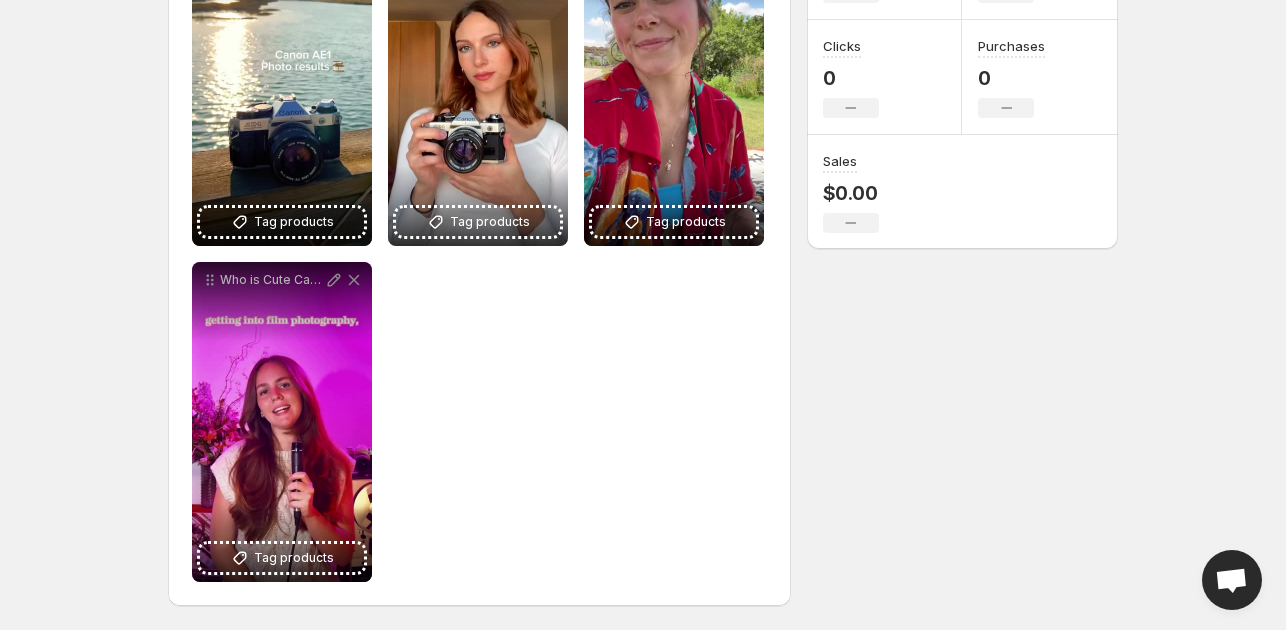 scroll, scrollTop: 0, scrollLeft: 0, axis: both 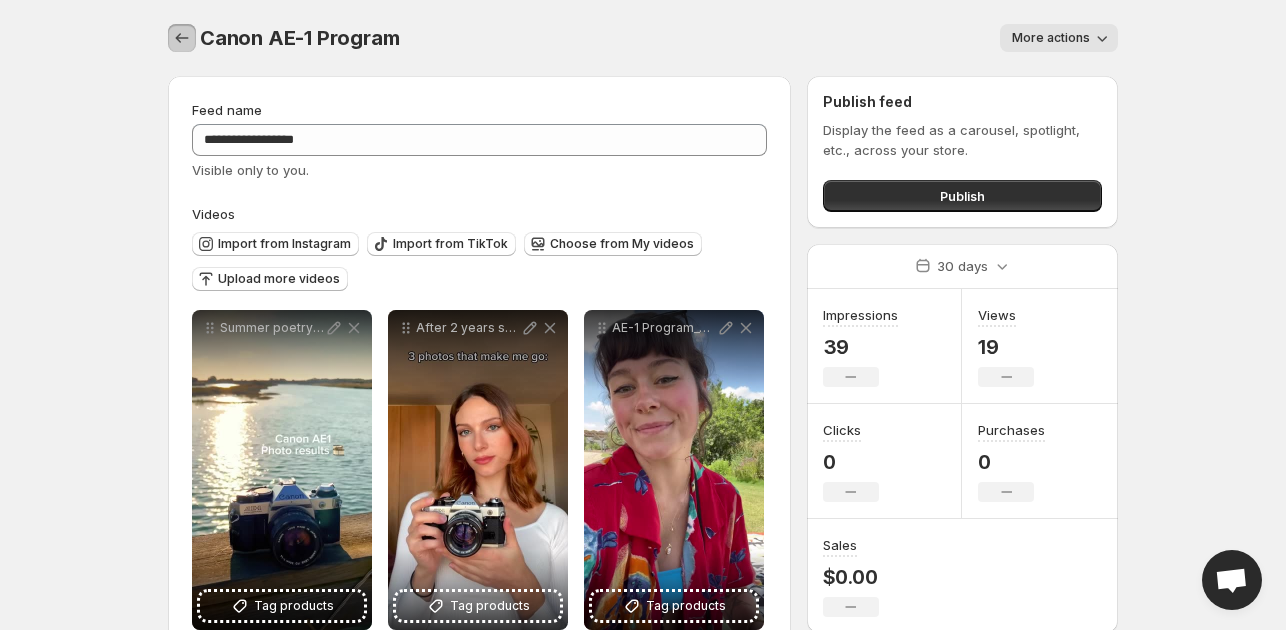 click 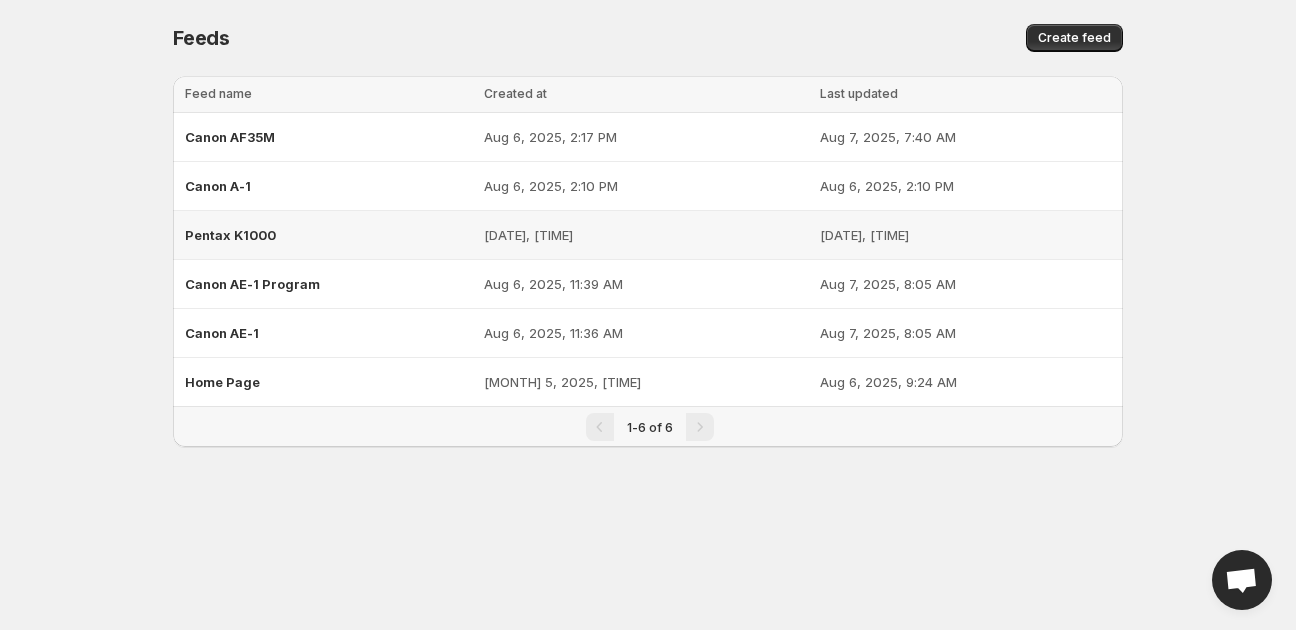 click on "Pentax K1000" at bounding box center [230, 235] 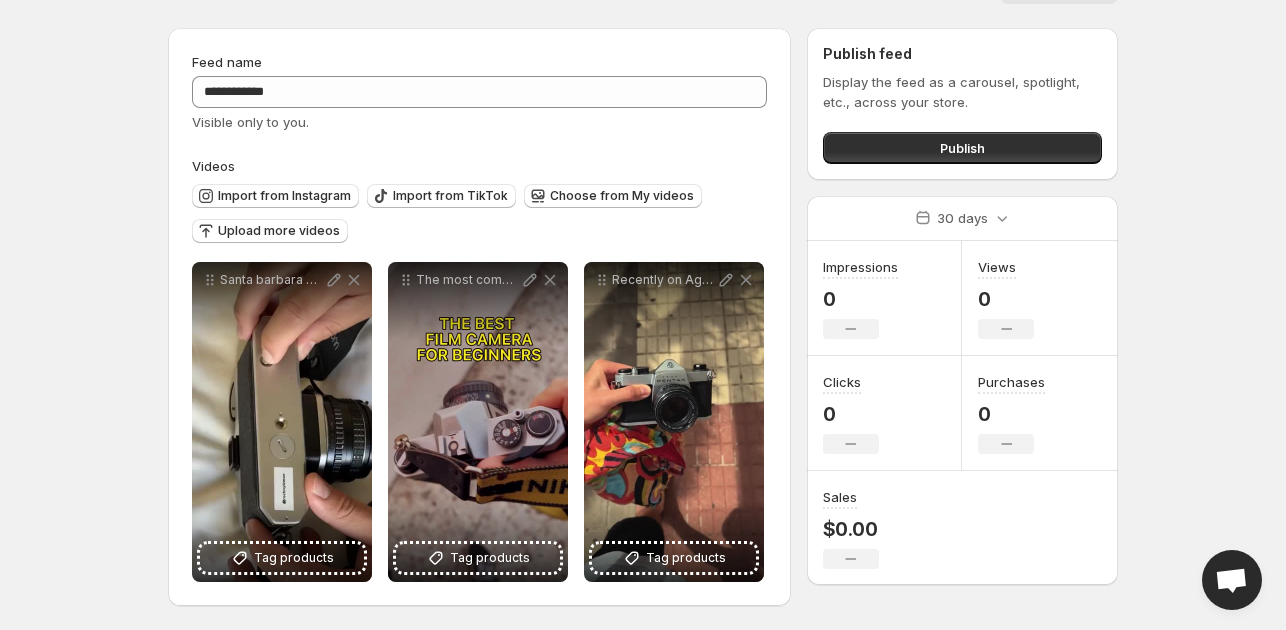 scroll, scrollTop: 0, scrollLeft: 0, axis: both 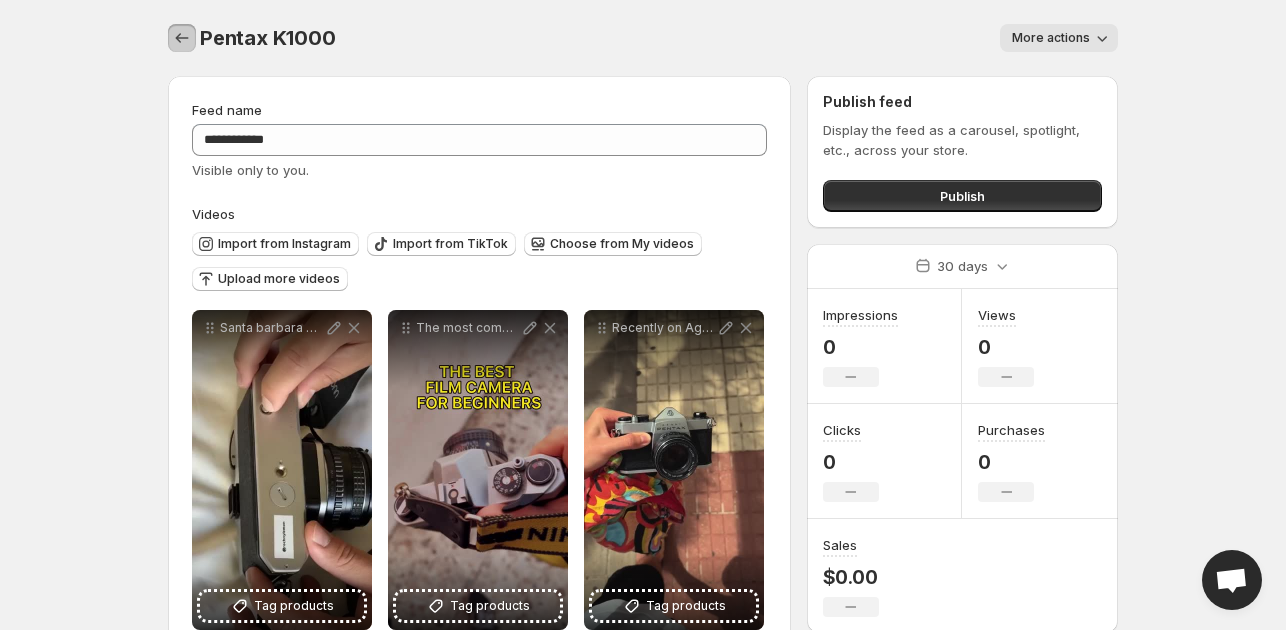 click 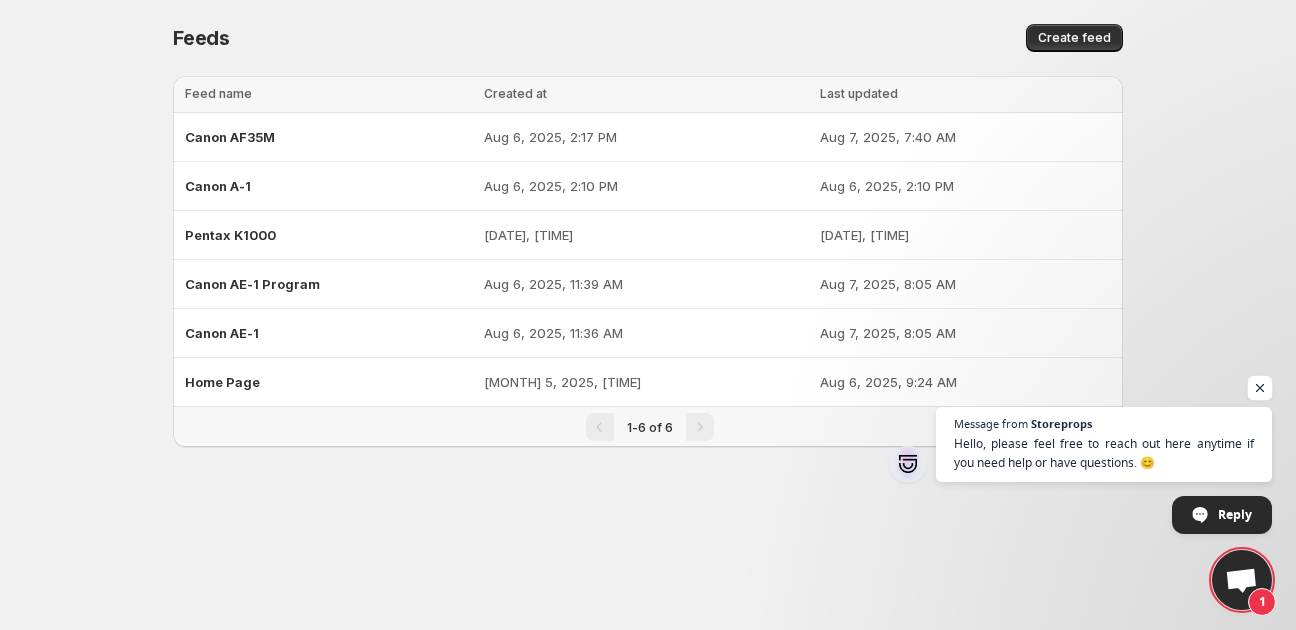 click at bounding box center [1260, 388] 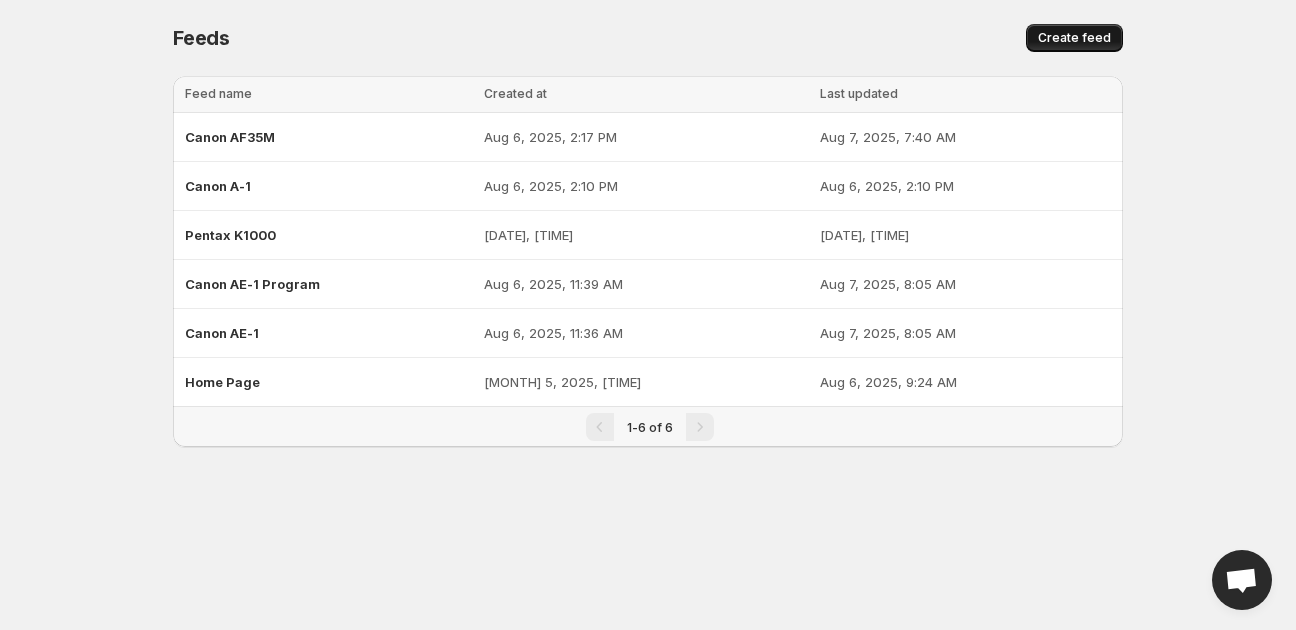 click on "Create feed" at bounding box center [1074, 38] 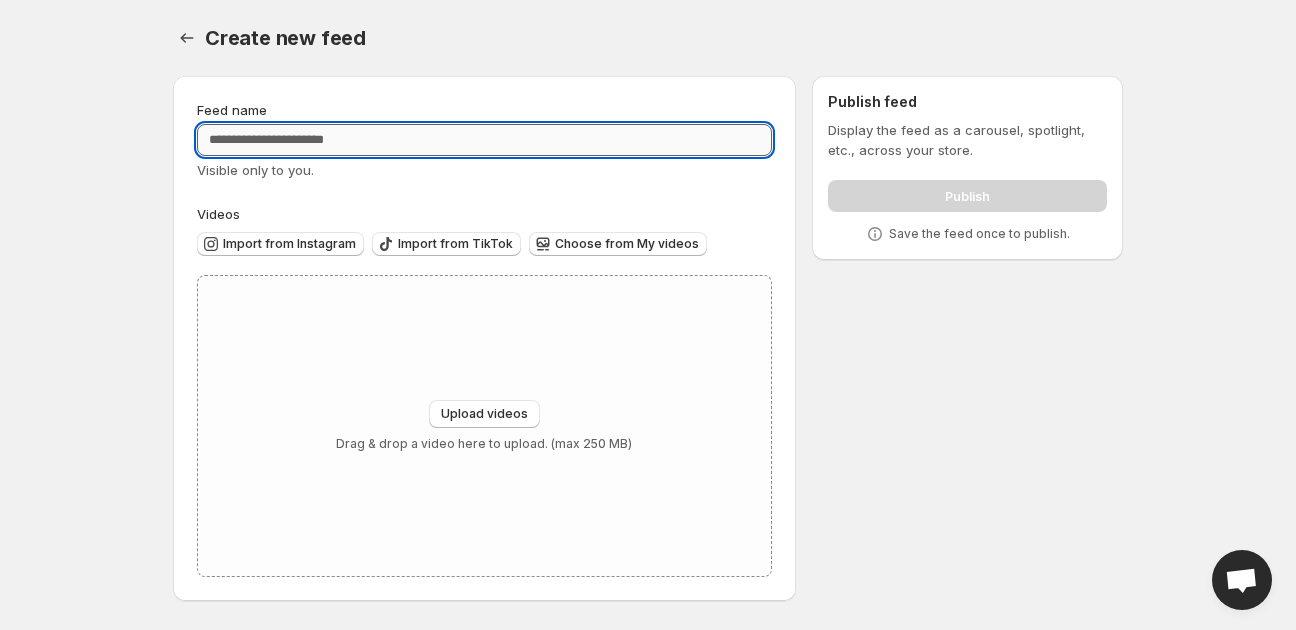 click on "Feed name" at bounding box center [484, 140] 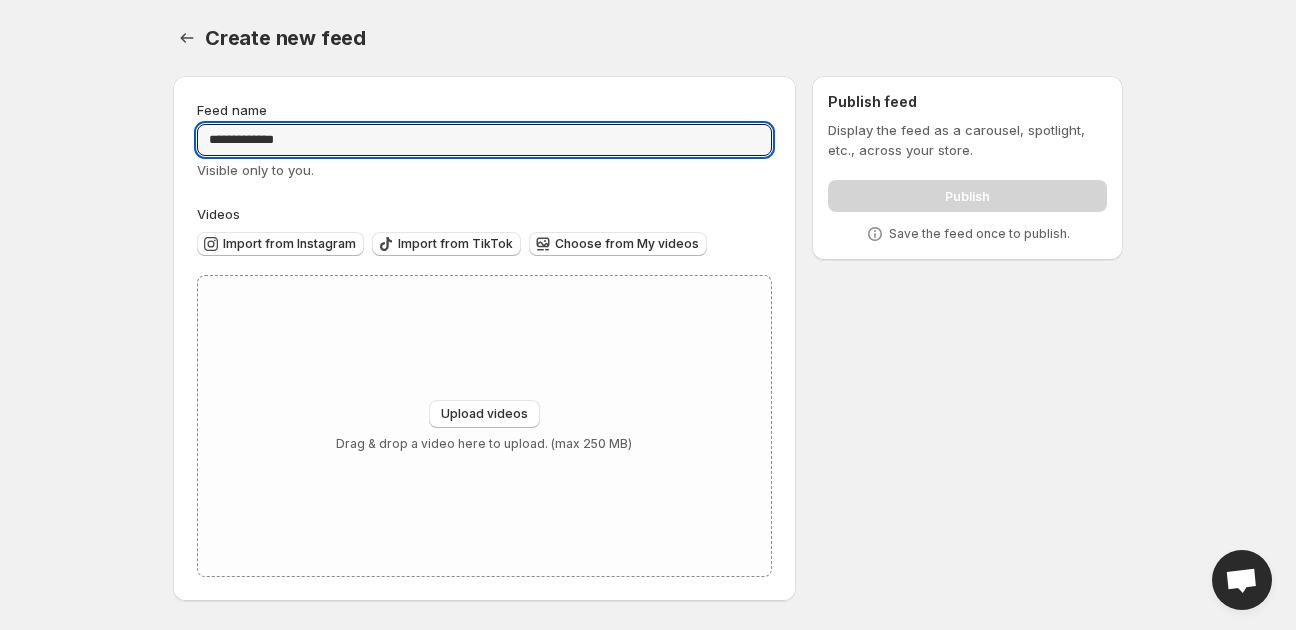 type on "**********" 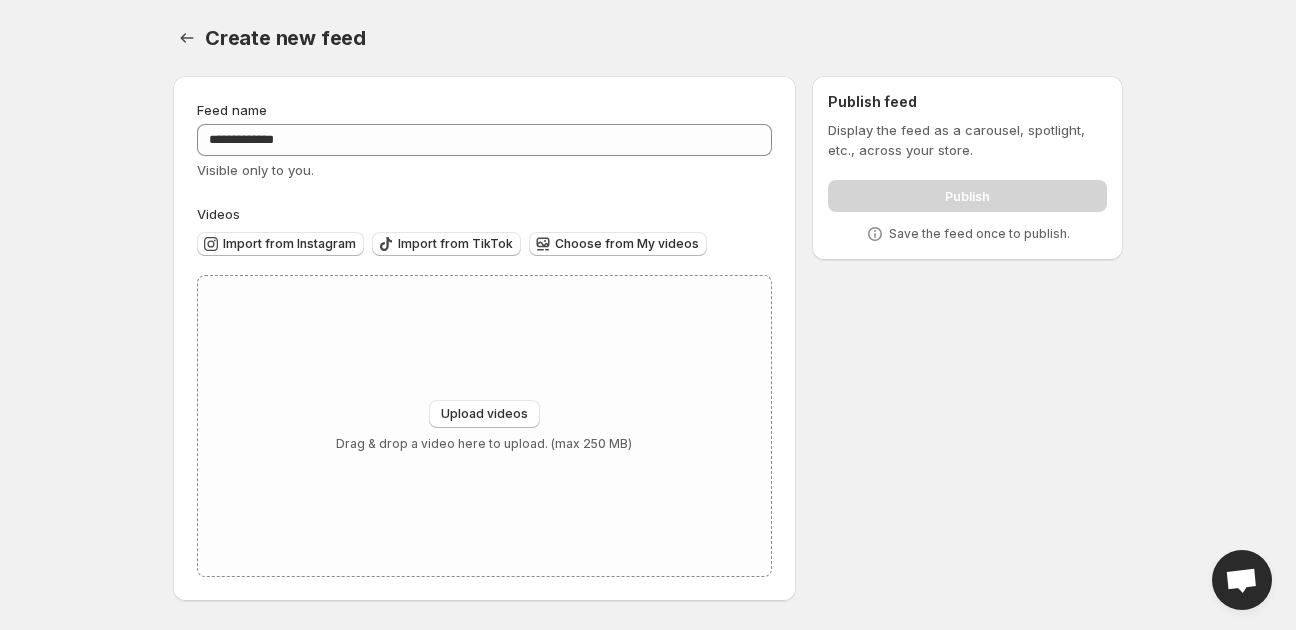 click on "**********" at bounding box center (648, 315) 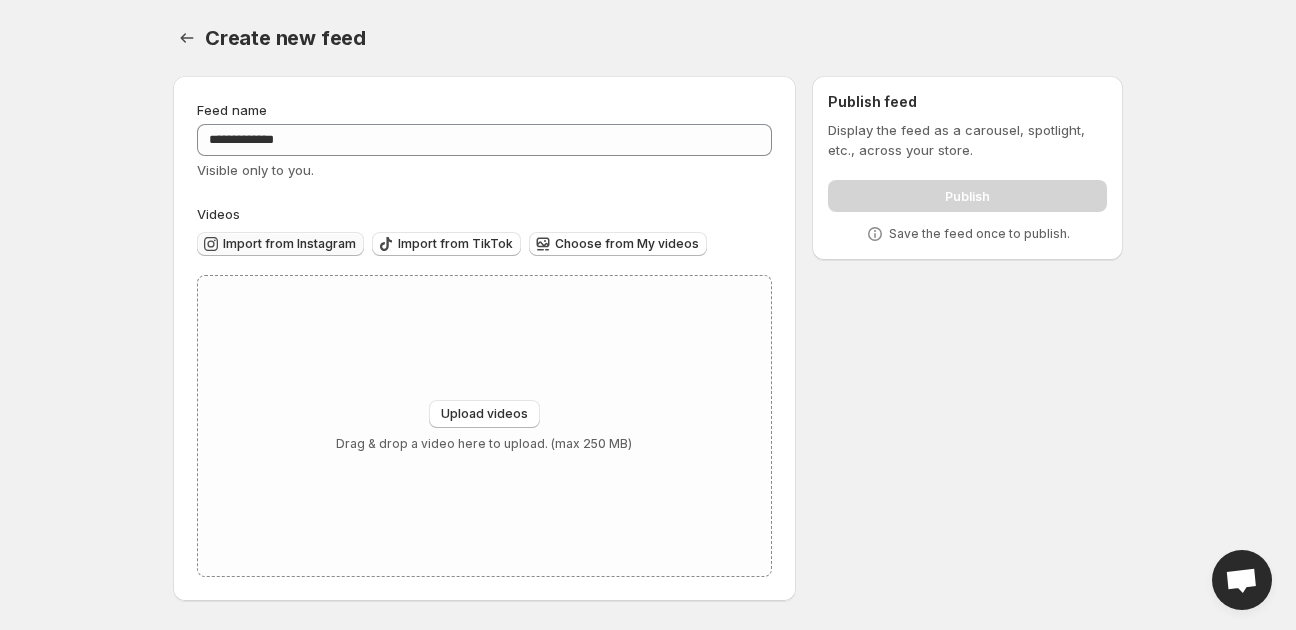 click on "Import from Instagram" at bounding box center (289, 244) 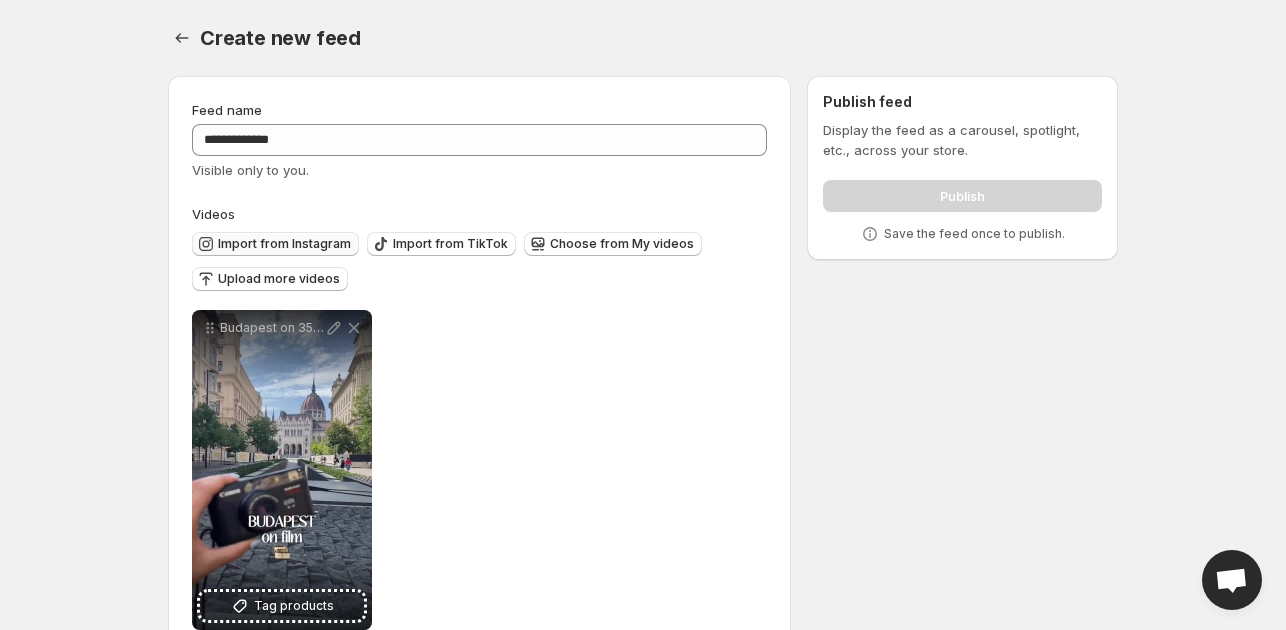 click on "Import from Instagram" at bounding box center (284, 244) 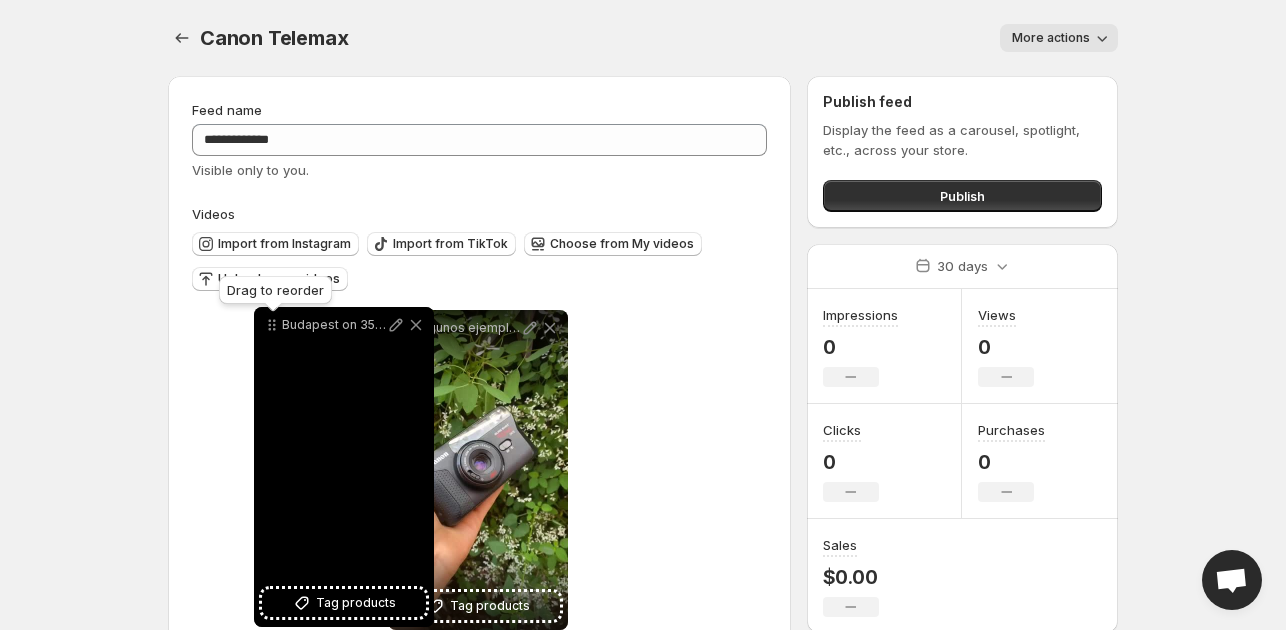 drag, startPoint x: 400, startPoint y: 324, endPoint x: 260, endPoint y: 321, distance: 140.03214 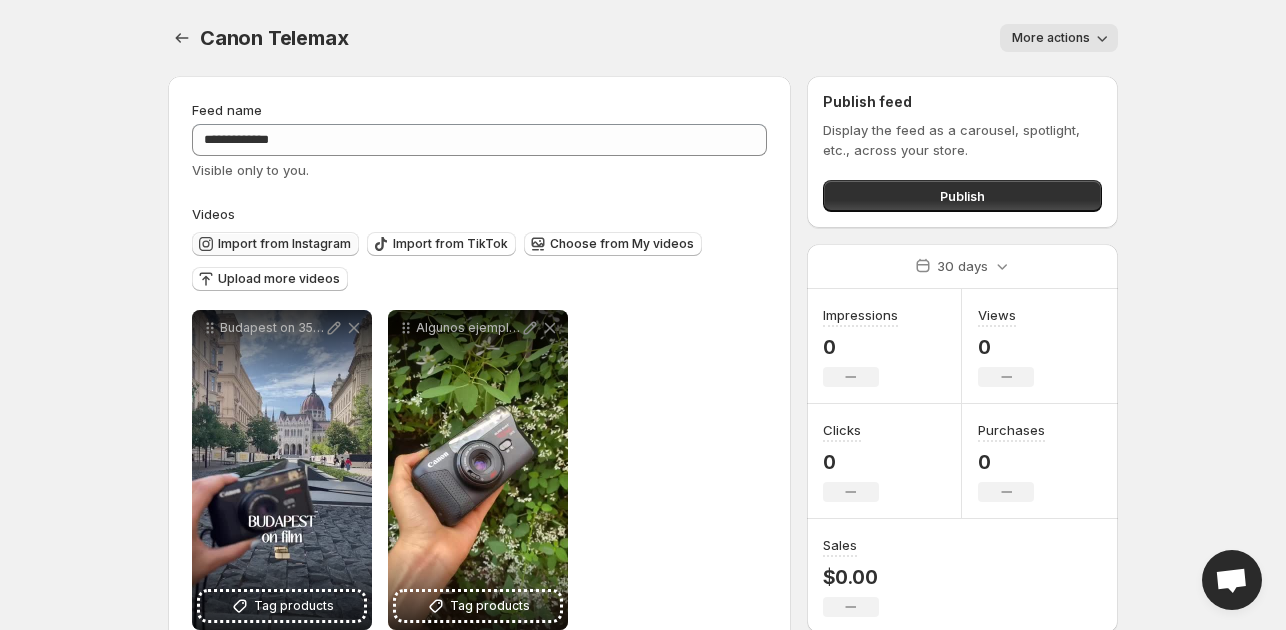 click on "Import from Instagram" at bounding box center (284, 244) 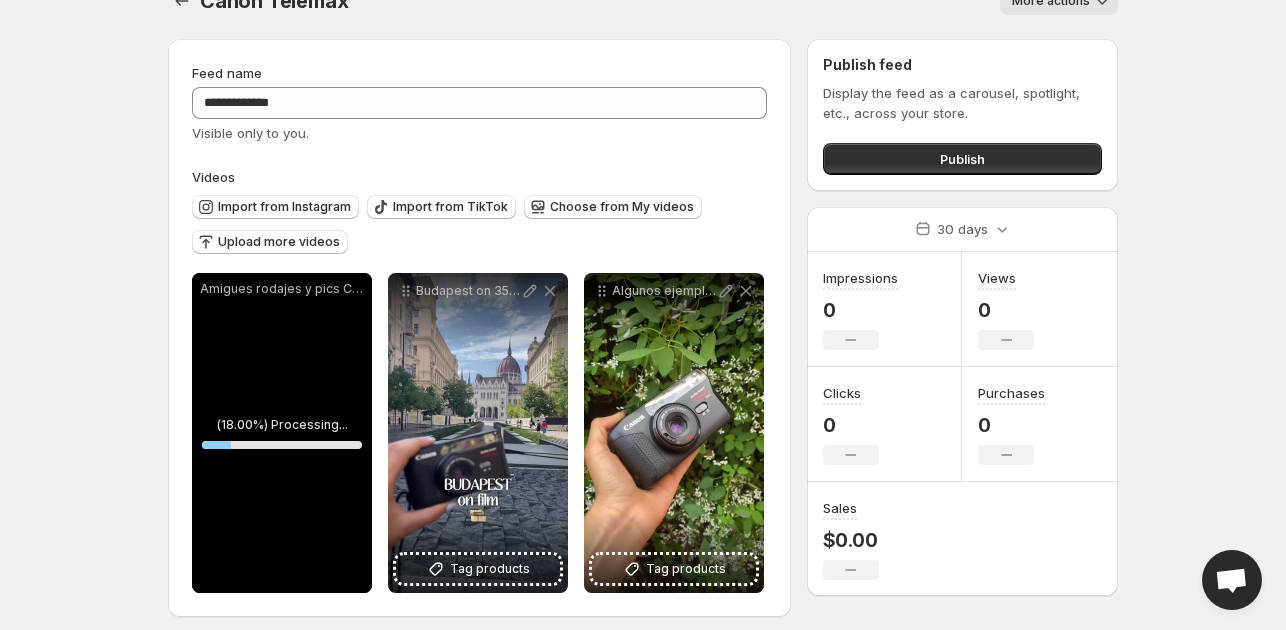 scroll, scrollTop: 48, scrollLeft: 0, axis: vertical 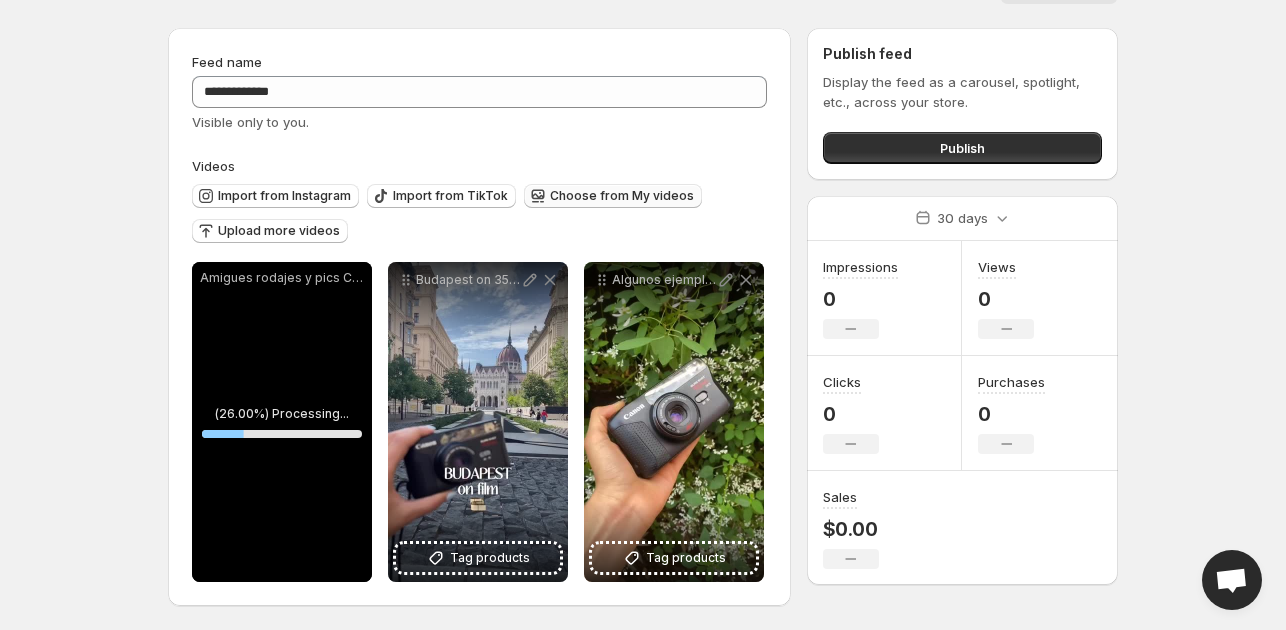 click on "Choose from My videos" at bounding box center (622, 196) 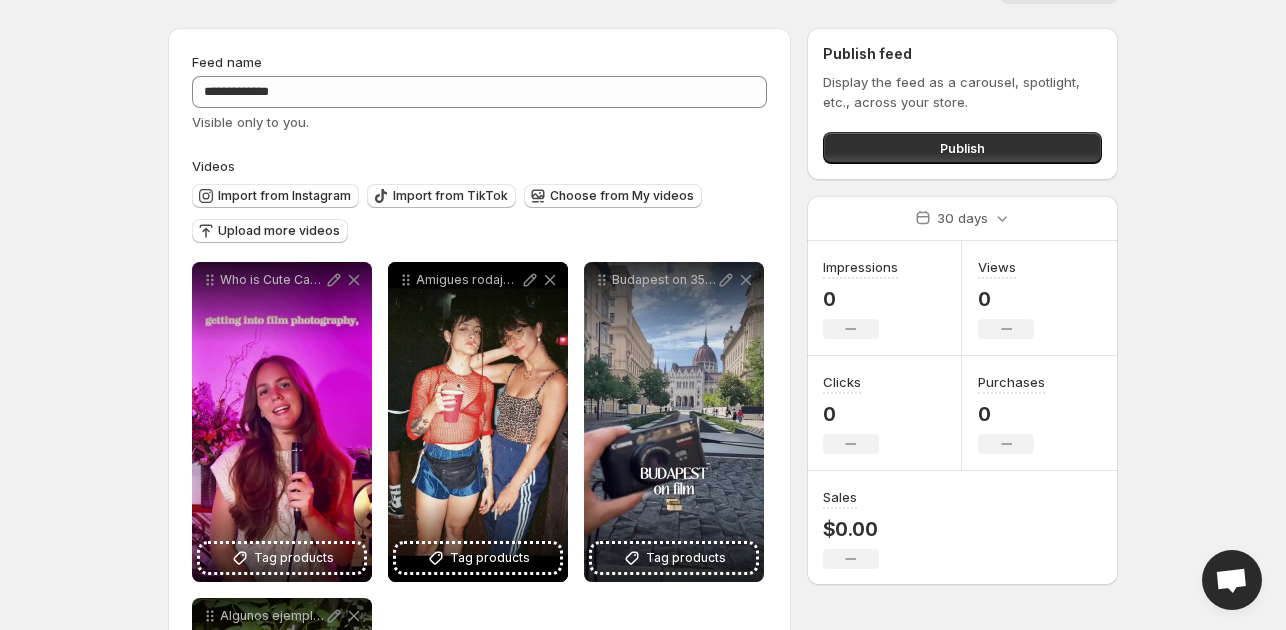 scroll, scrollTop: 248, scrollLeft: 0, axis: vertical 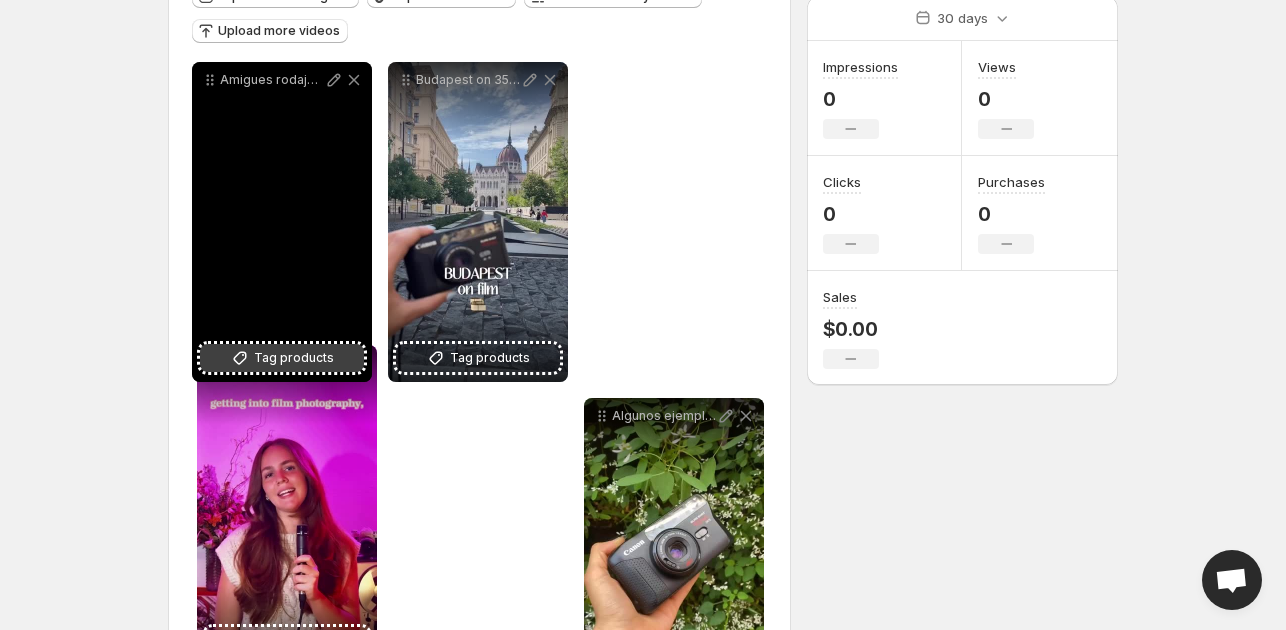 drag, startPoint x: 216, startPoint y: 77, endPoint x: 220, endPoint y: 360, distance: 283.02826 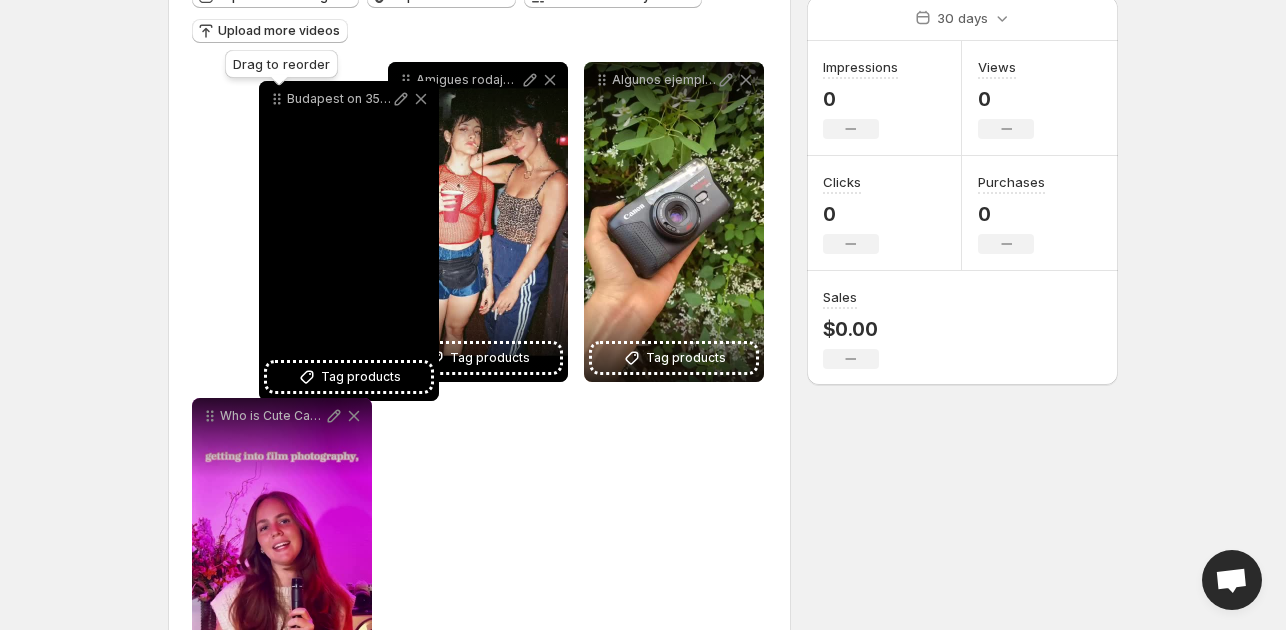 drag, startPoint x: 412, startPoint y: 88, endPoint x: 271, endPoint y: 105, distance: 142.02112 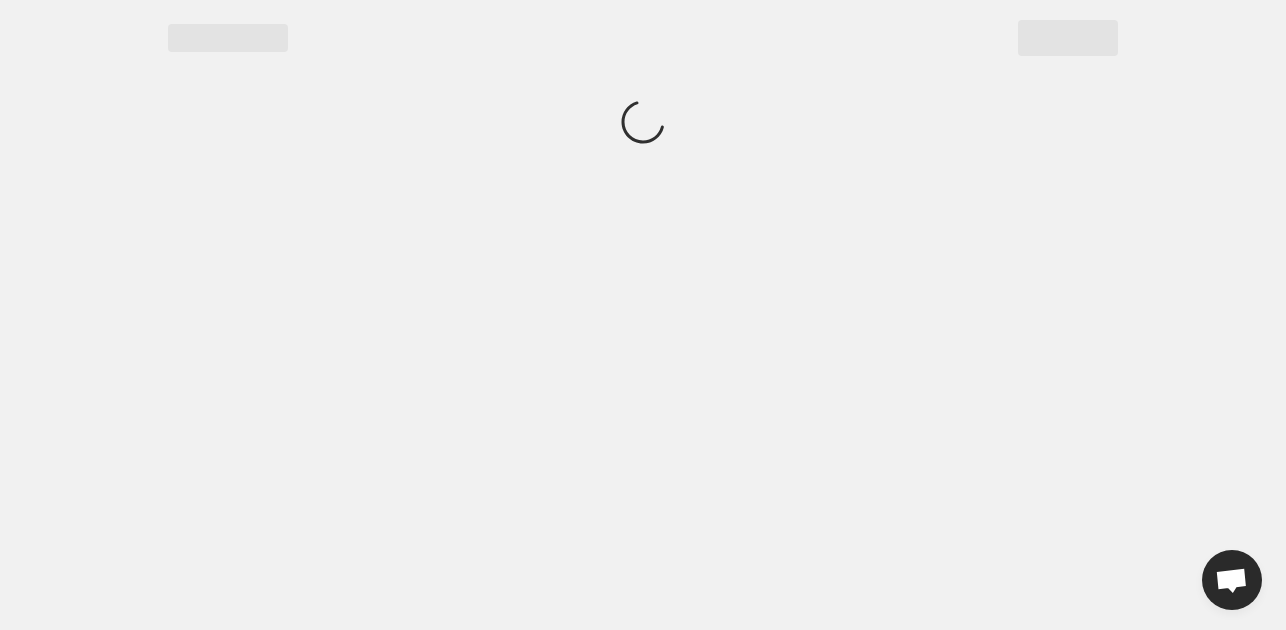 scroll, scrollTop: 0, scrollLeft: 0, axis: both 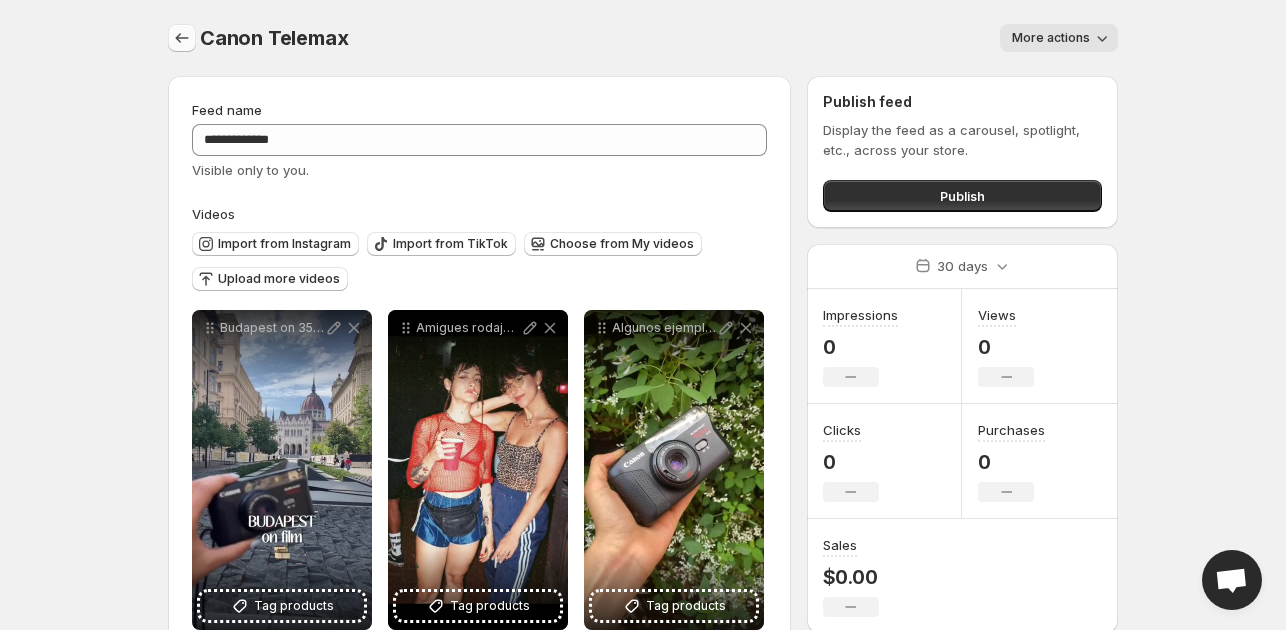 click at bounding box center [182, 38] 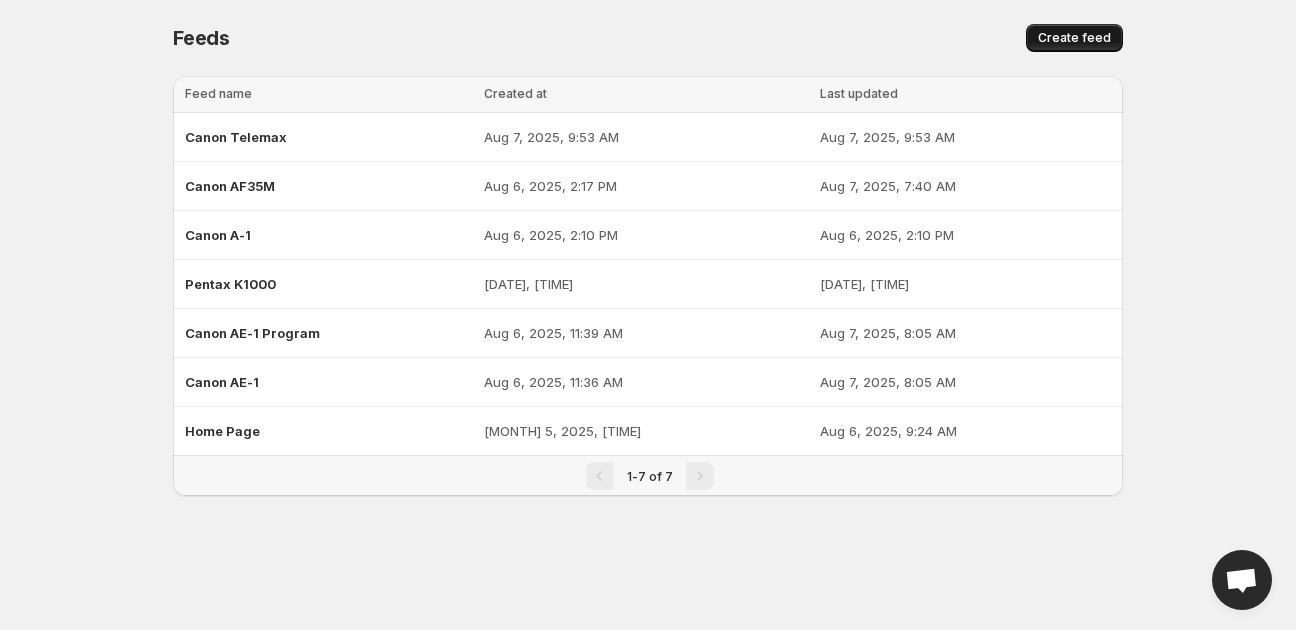 click on "Create feed" at bounding box center [1074, 38] 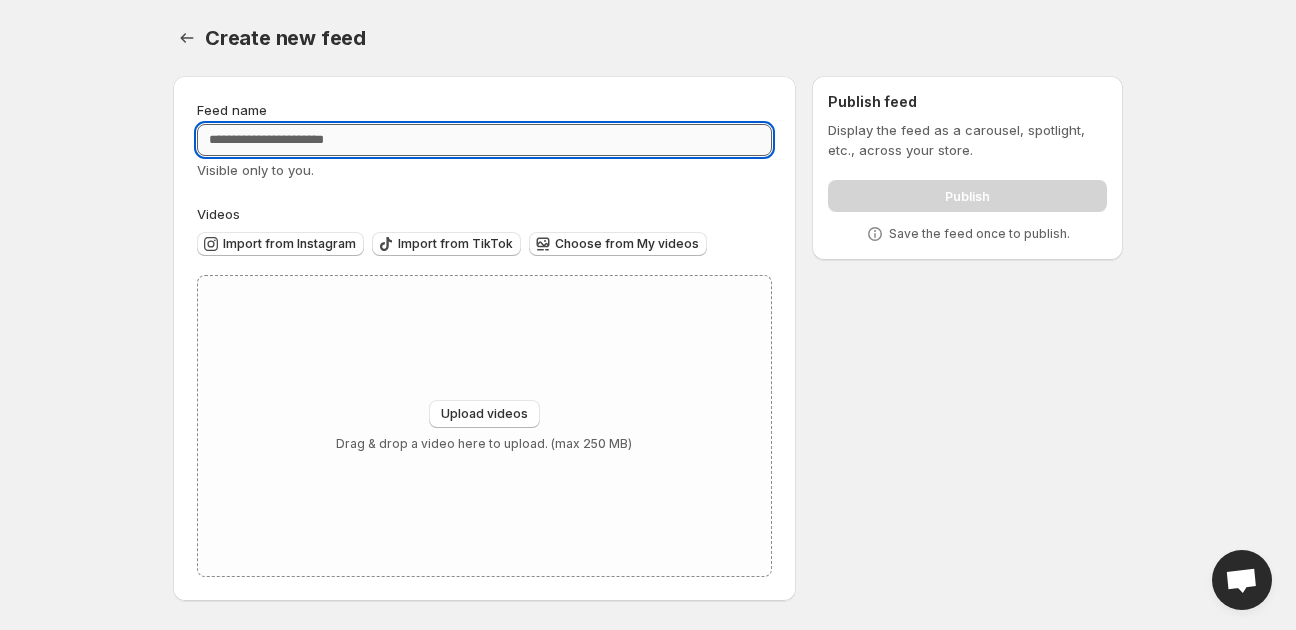 click on "Feed name" at bounding box center (484, 140) 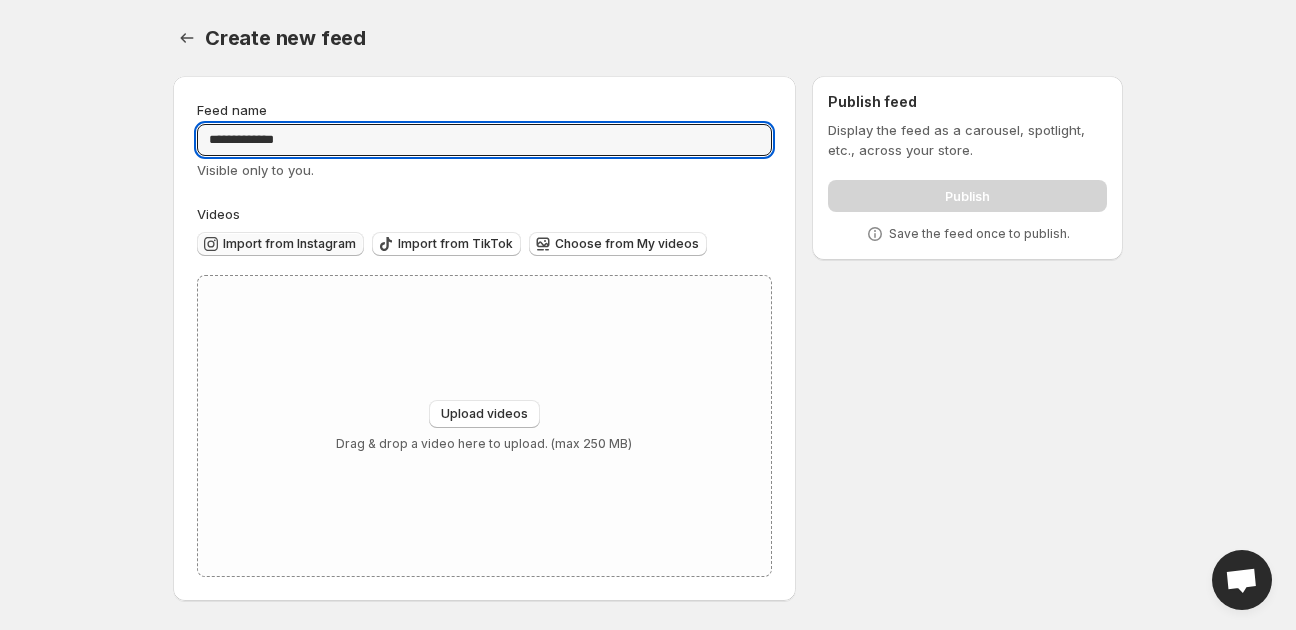 type on "**********" 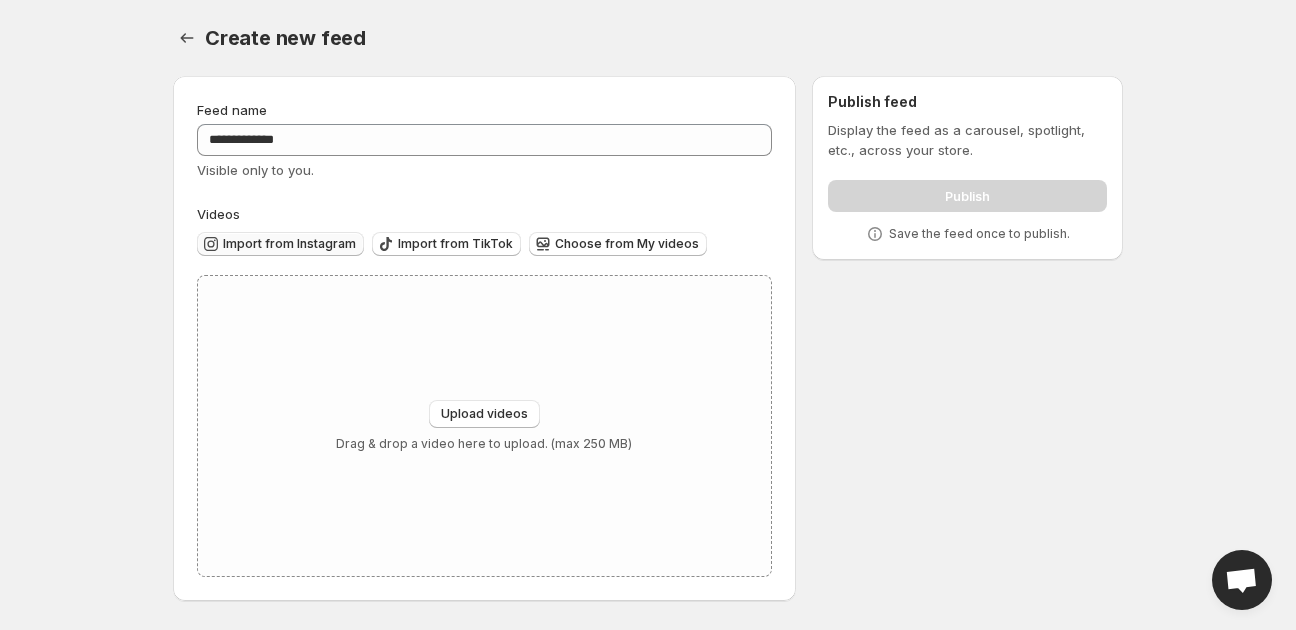 click on "Import from Instagram" at bounding box center [289, 244] 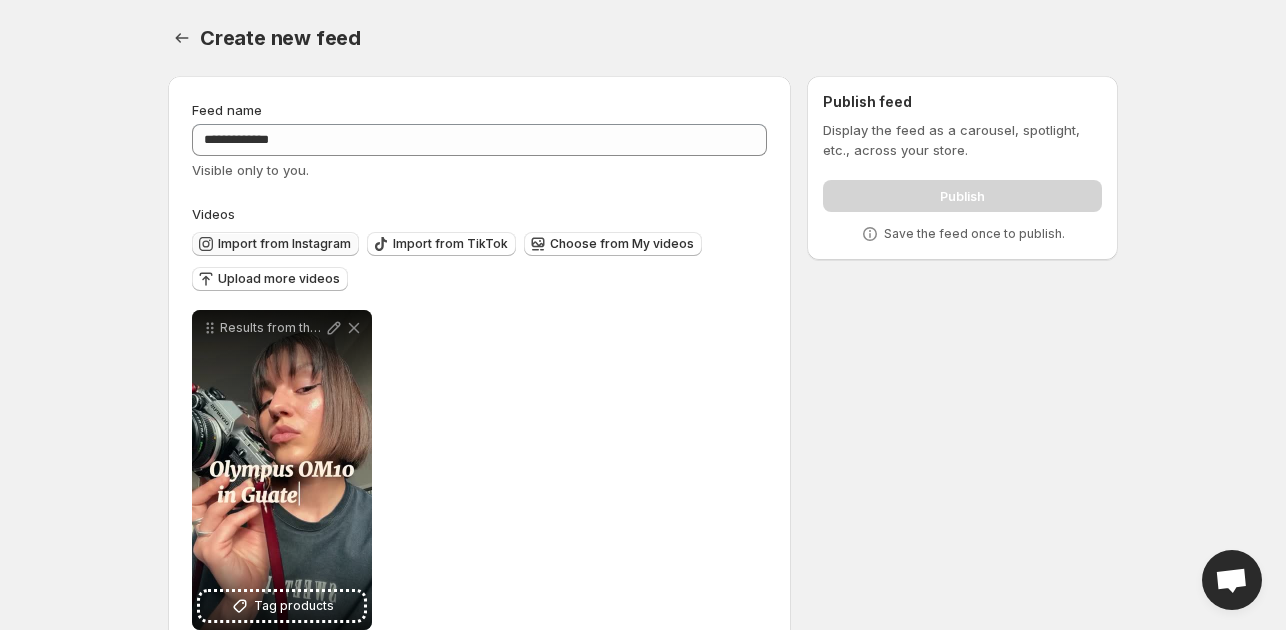 click on "Import from Instagram" at bounding box center [284, 244] 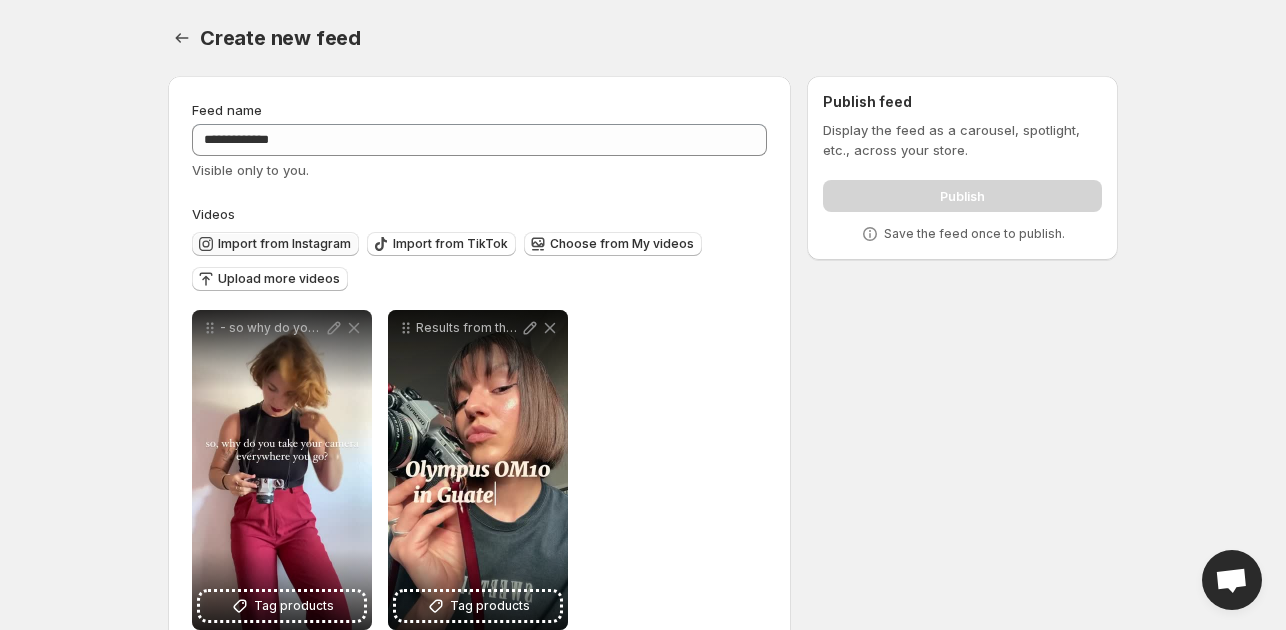 click on "Import from Instagram" at bounding box center (275, 244) 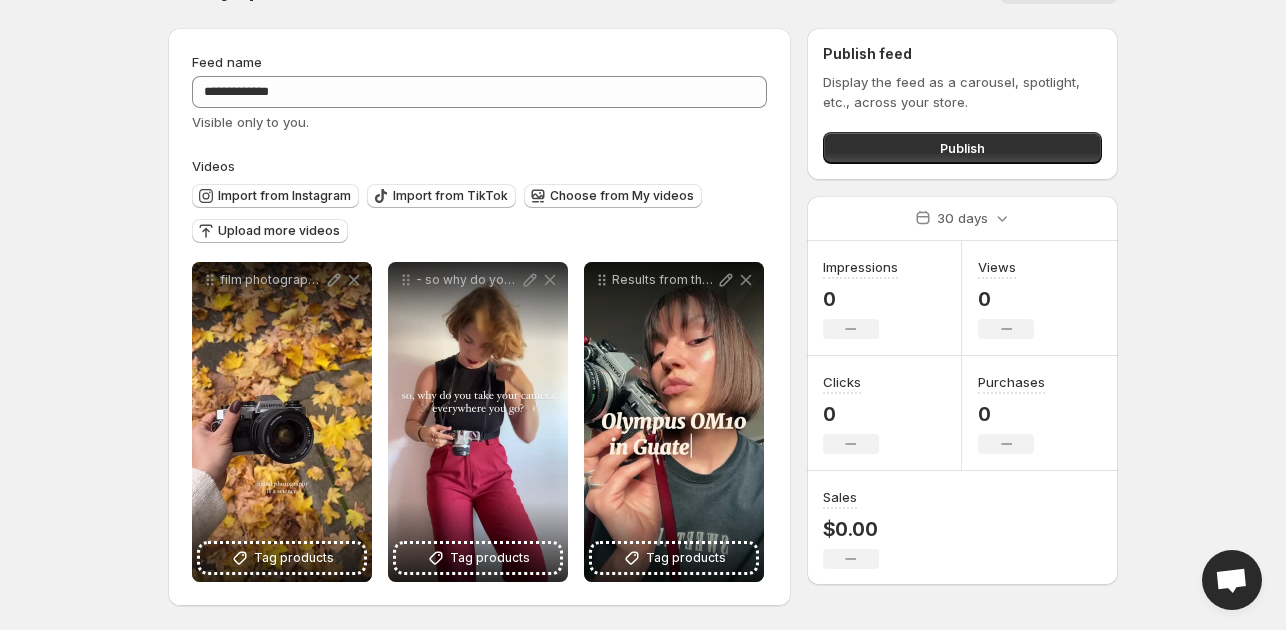 scroll, scrollTop: 0, scrollLeft: 0, axis: both 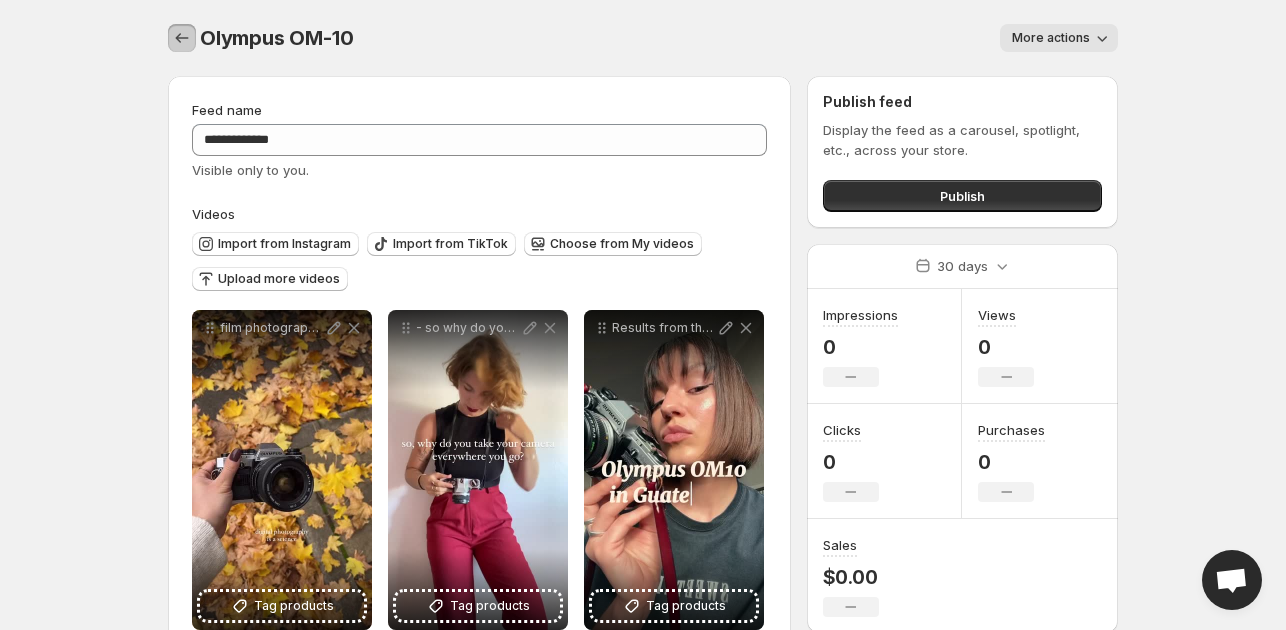 click 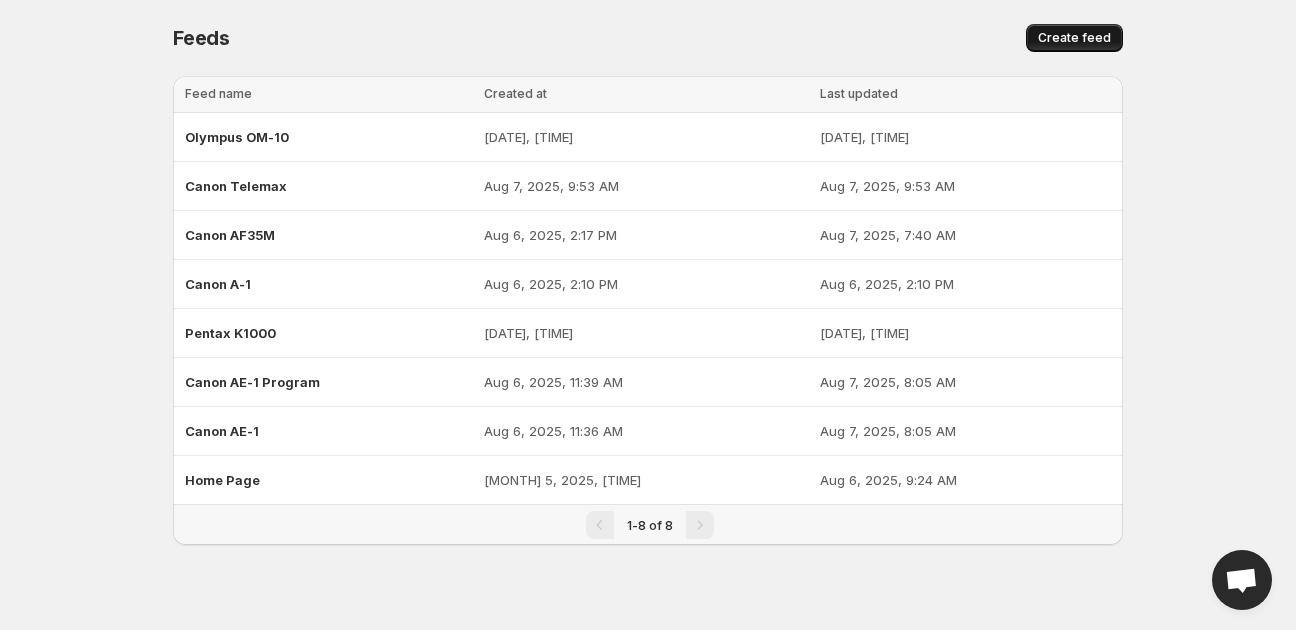 click on "Create feed" at bounding box center [1074, 38] 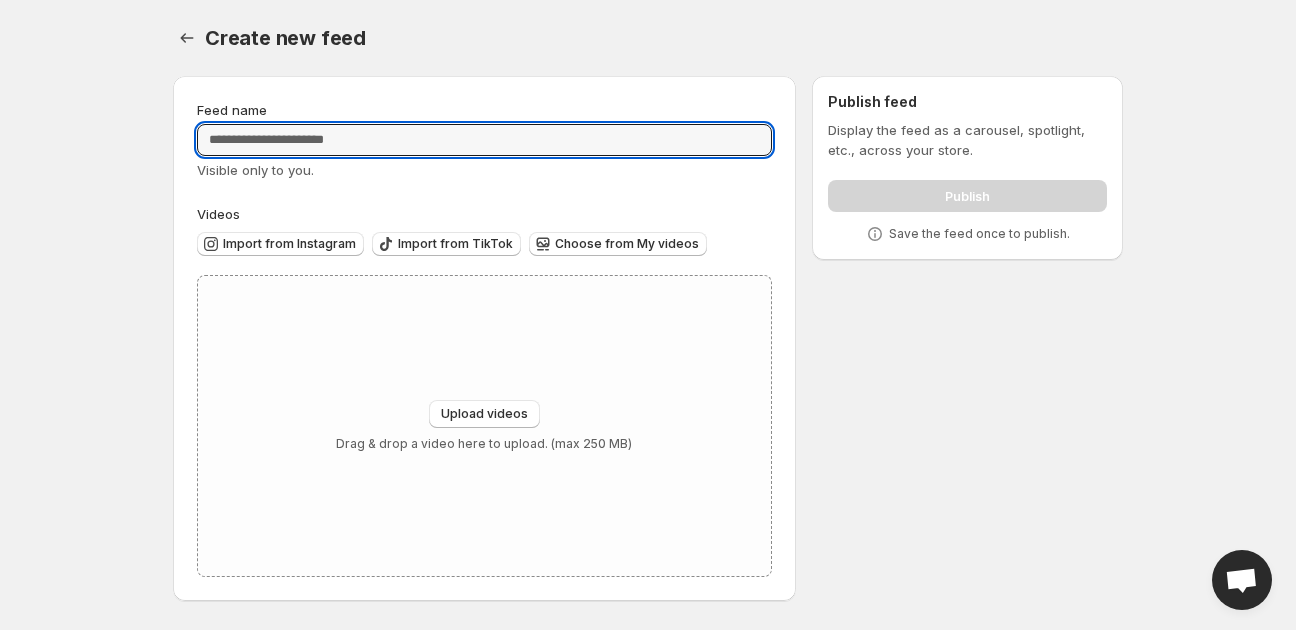 click on "Feed name" at bounding box center (484, 140) 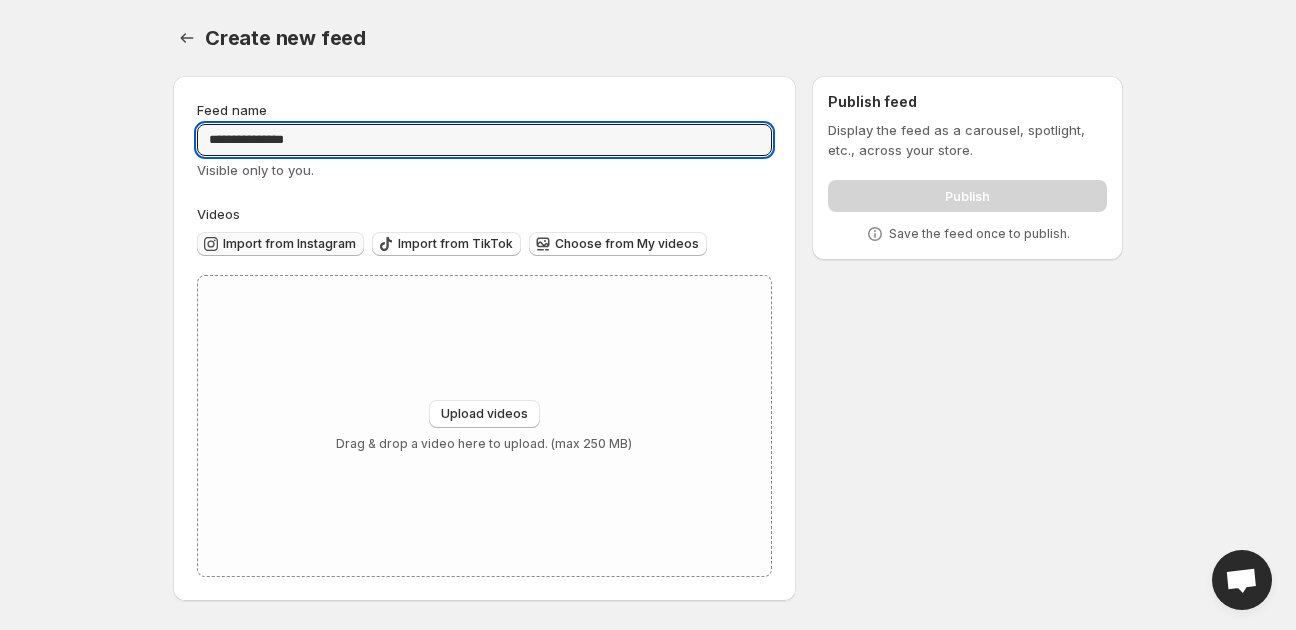 type on "**********" 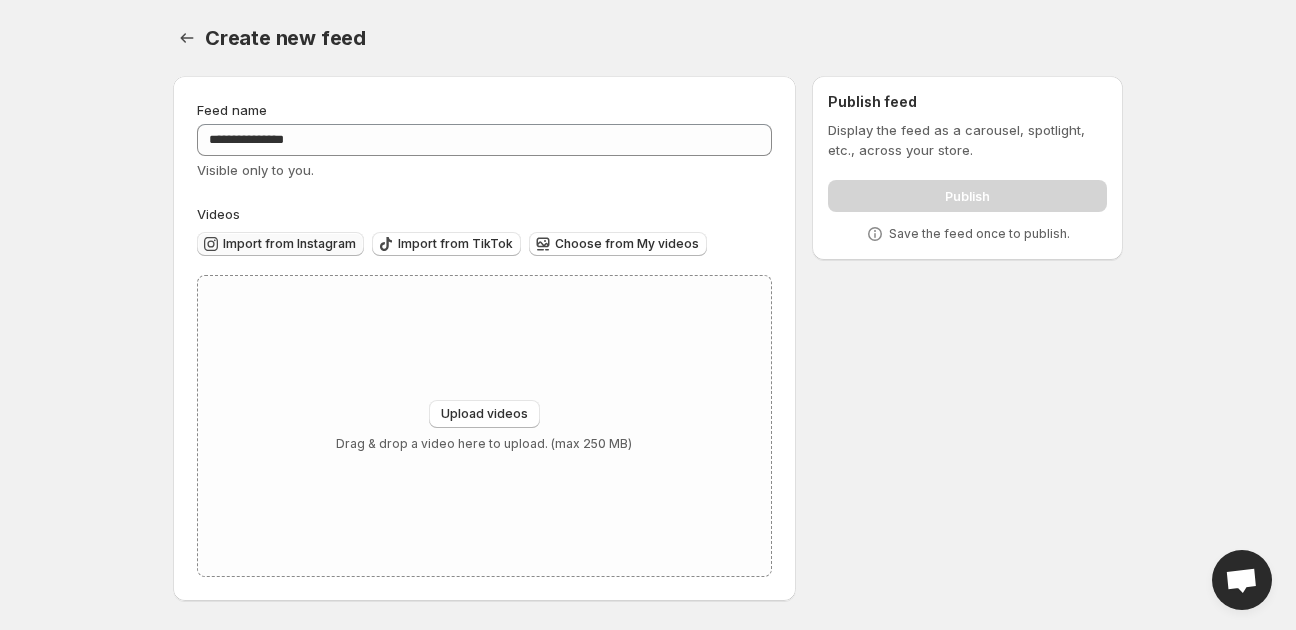 click on "Import from Instagram" at bounding box center (289, 244) 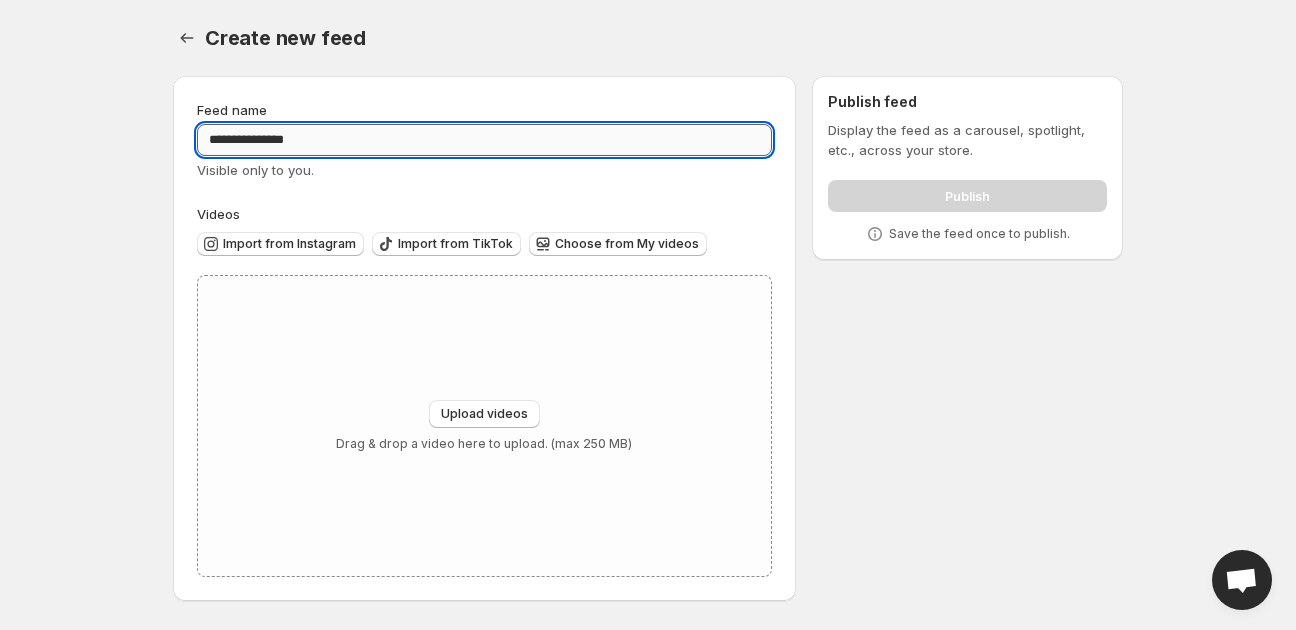 click on "**********" at bounding box center [484, 140] 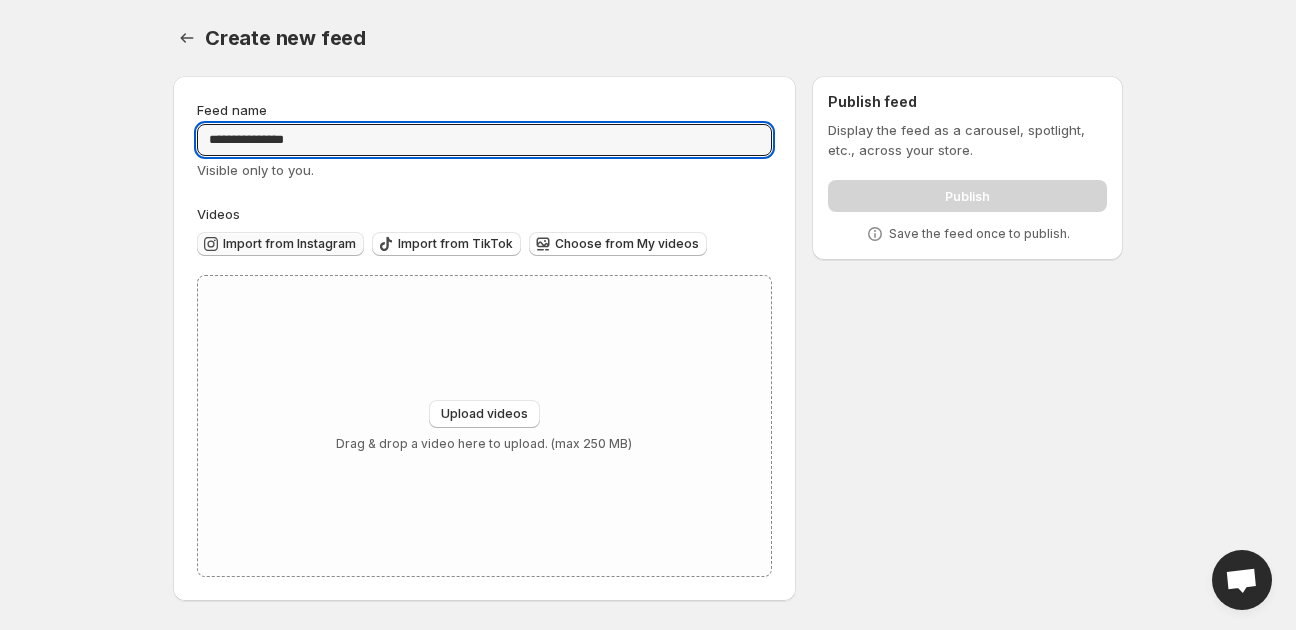 click on "Import from Instagram" at bounding box center (289, 244) 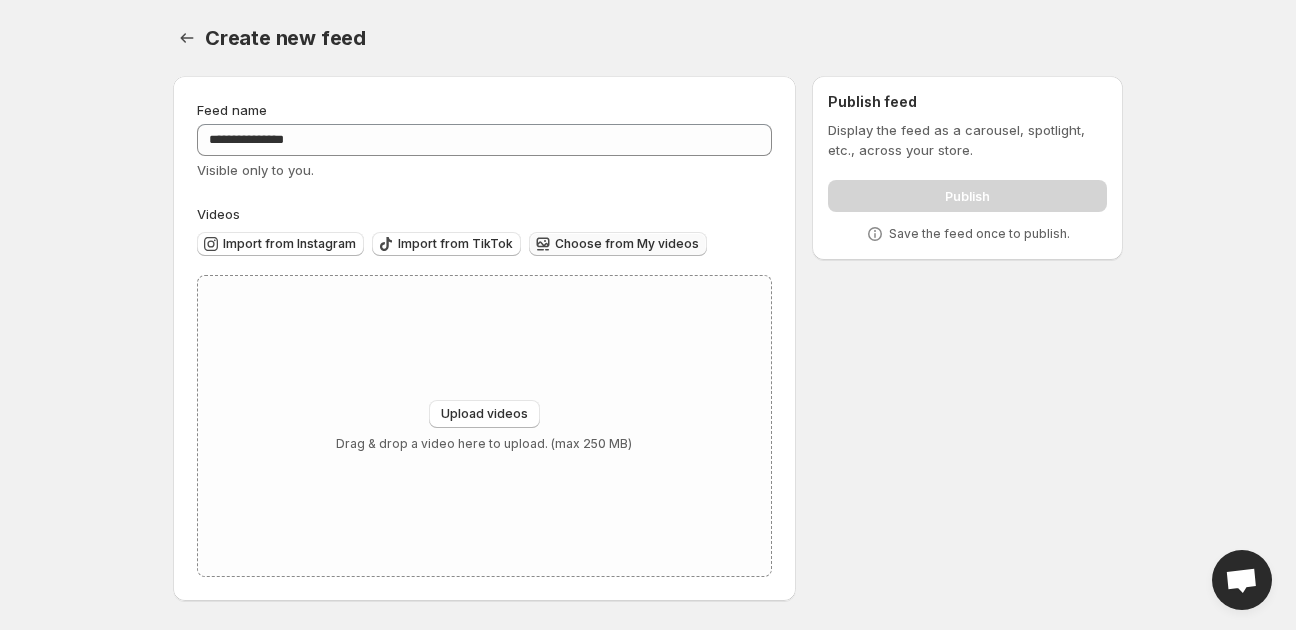 click on "Choose from My videos" at bounding box center (627, 244) 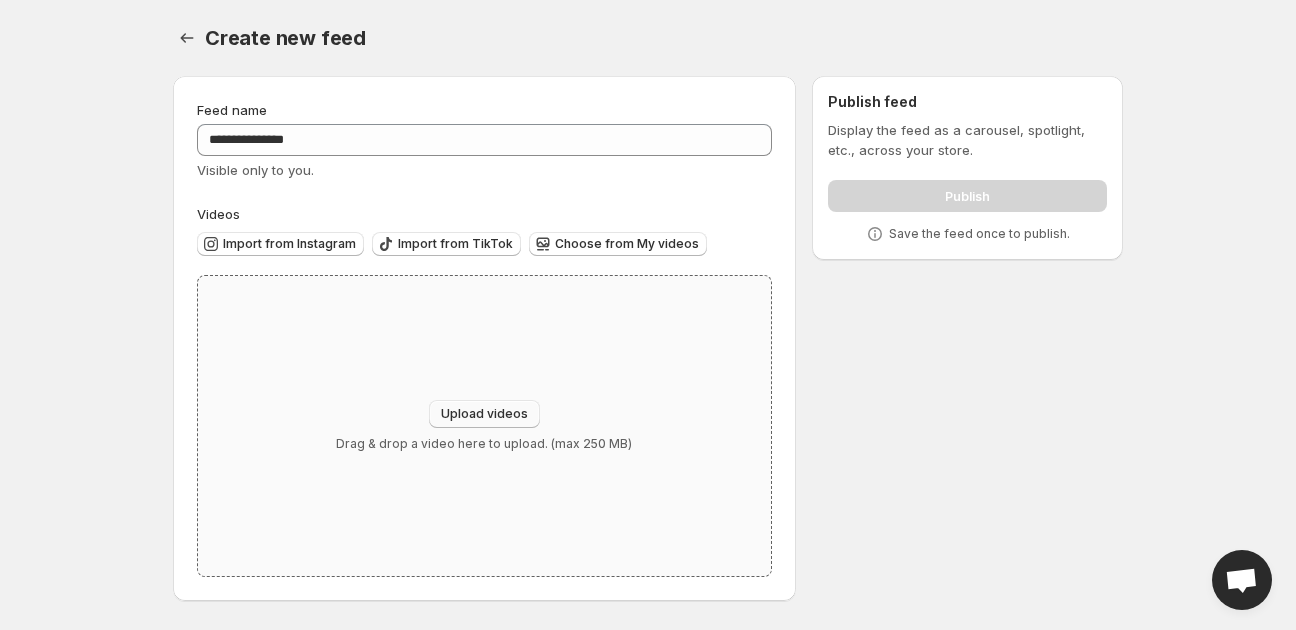 click on "Upload videos" at bounding box center (484, 414) 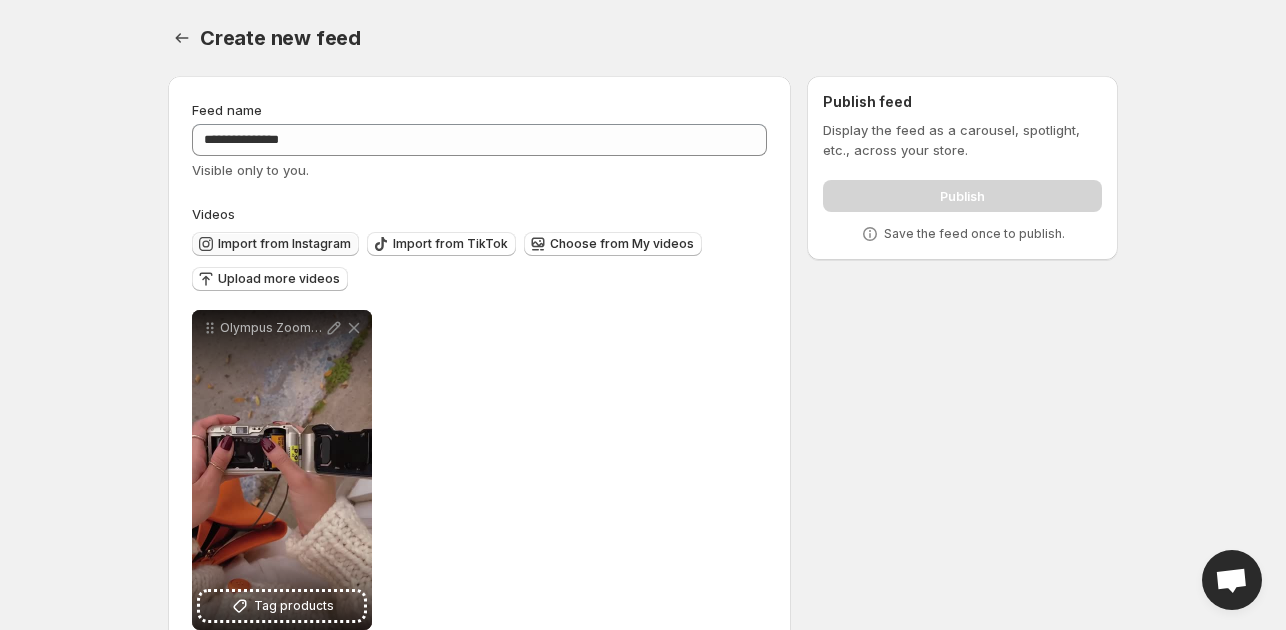 click on "Import from Instagram" at bounding box center [284, 244] 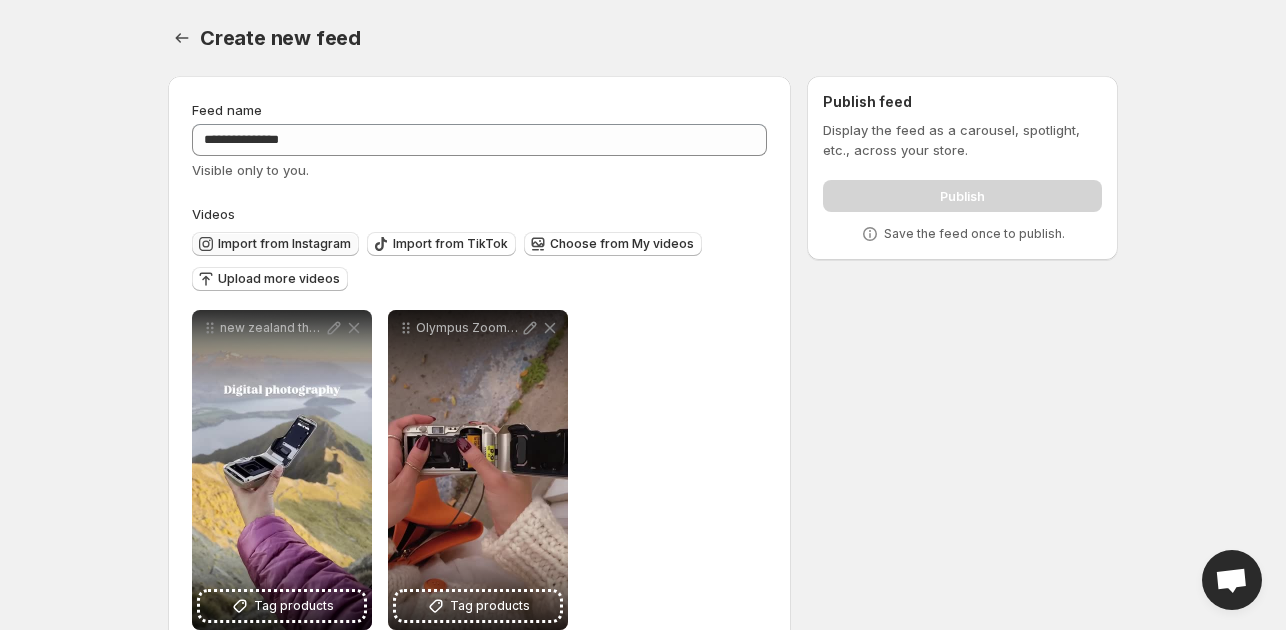 click on "Import from Instagram" at bounding box center (284, 244) 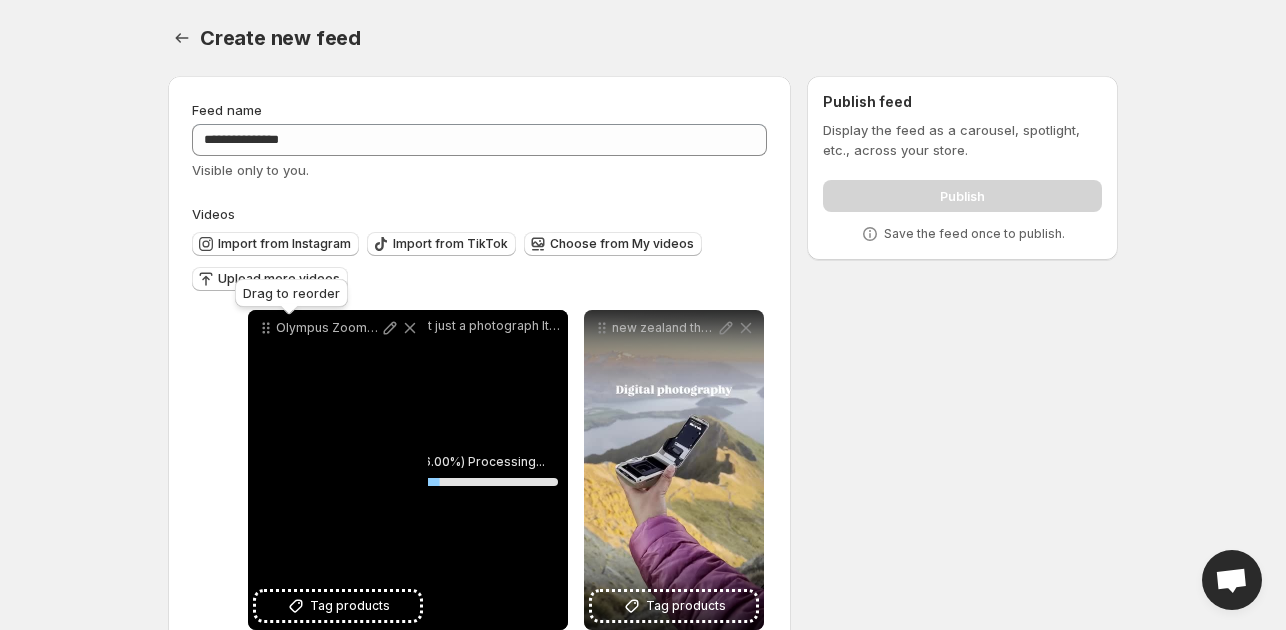 drag, startPoint x: 603, startPoint y: 335, endPoint x: 267, endPoint y: 335, distance: 336 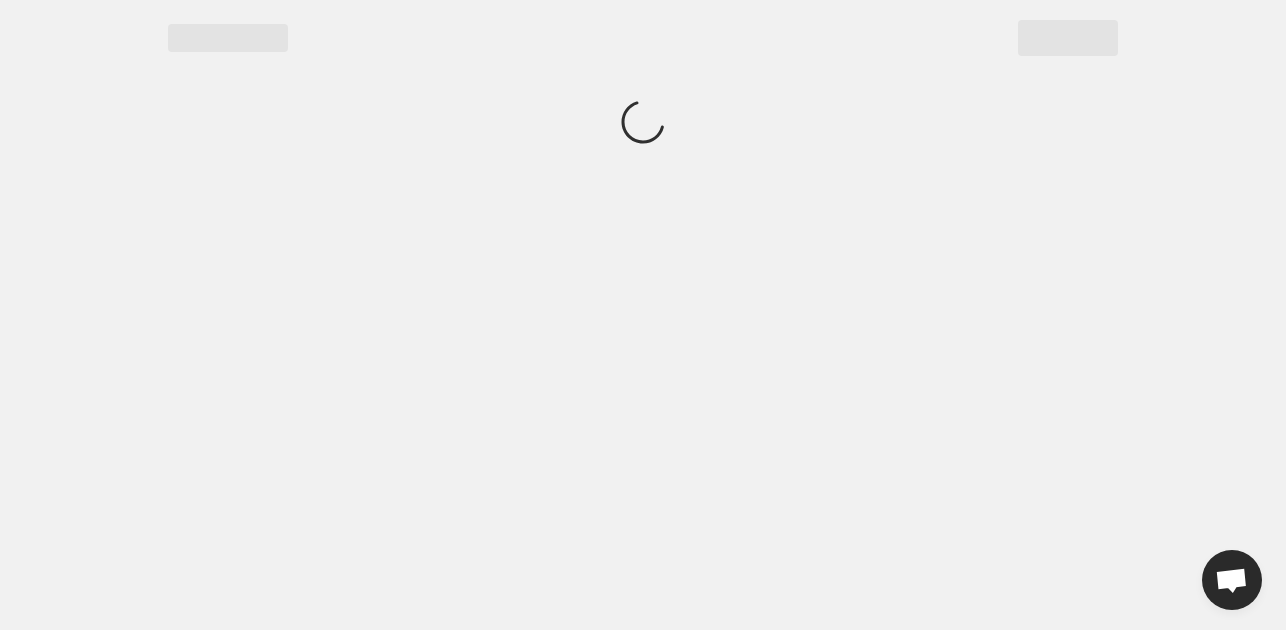 scroll, scrollTop: 0, scrollLeft: 0, axis: both 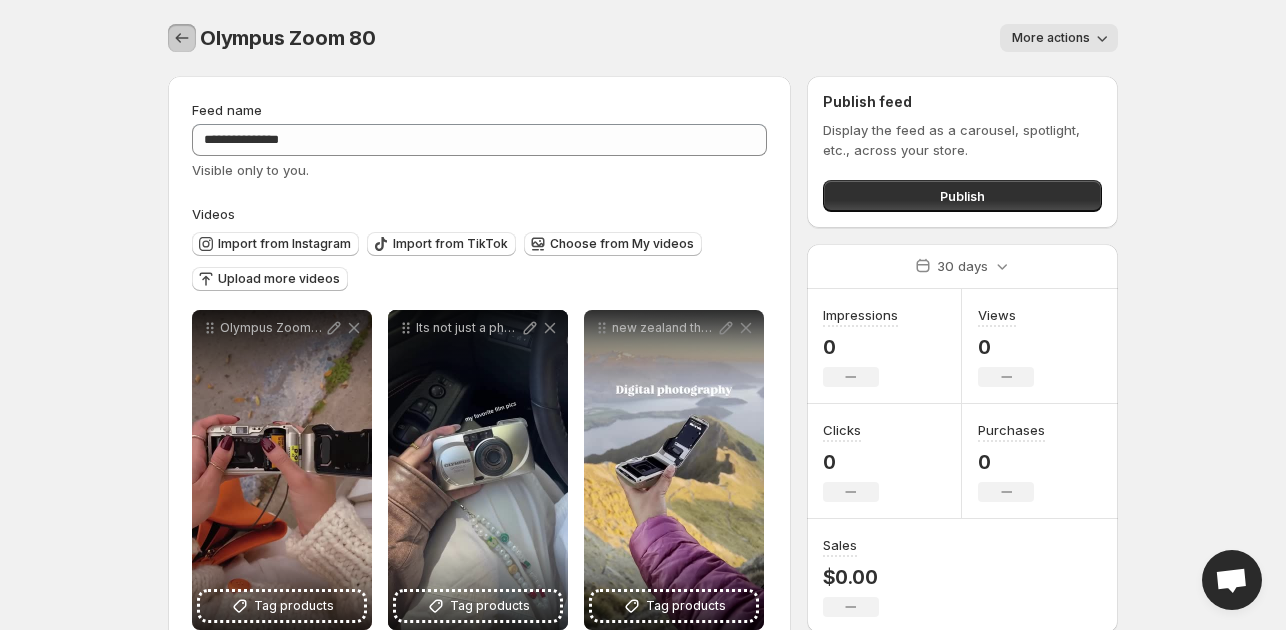 click 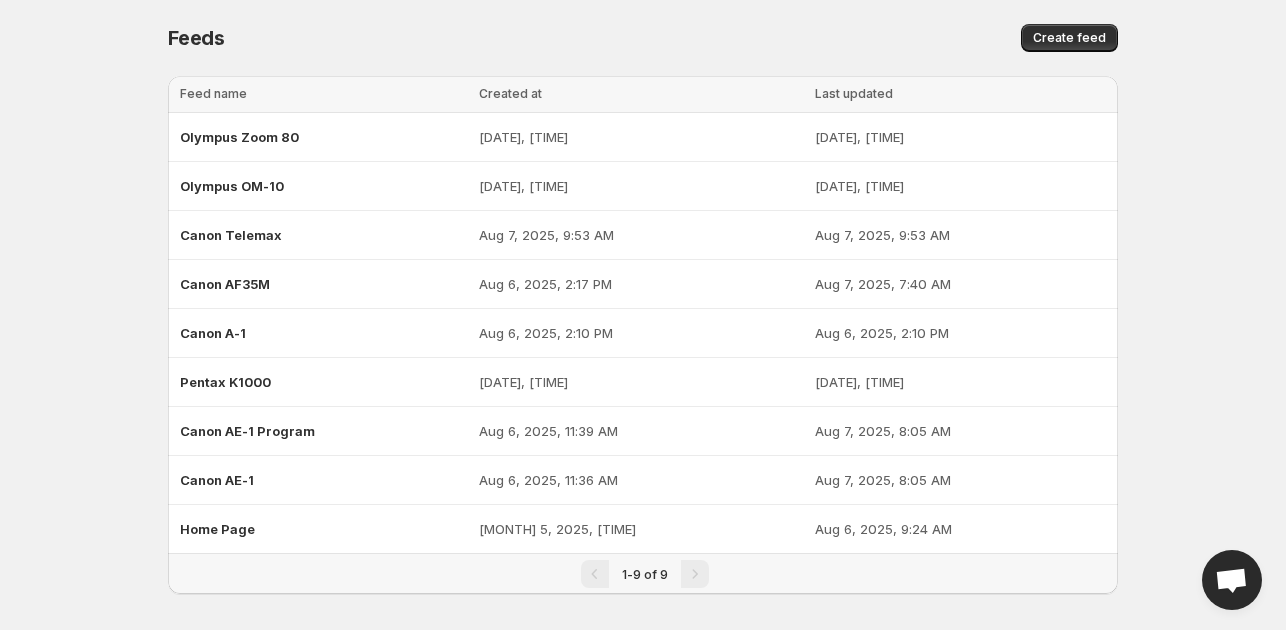 click on "Feeds. This page is ready Feeds Create feed" at bounding box center [643, 38] 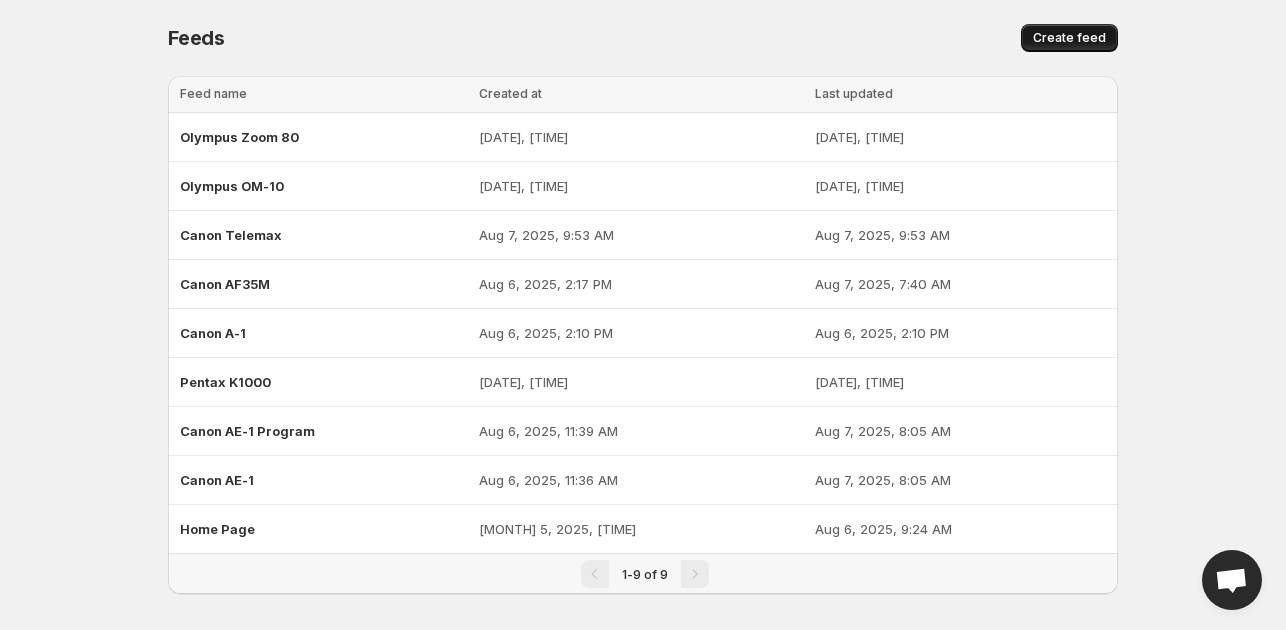 click on "Create feed" at bounding box center (1069, 38) 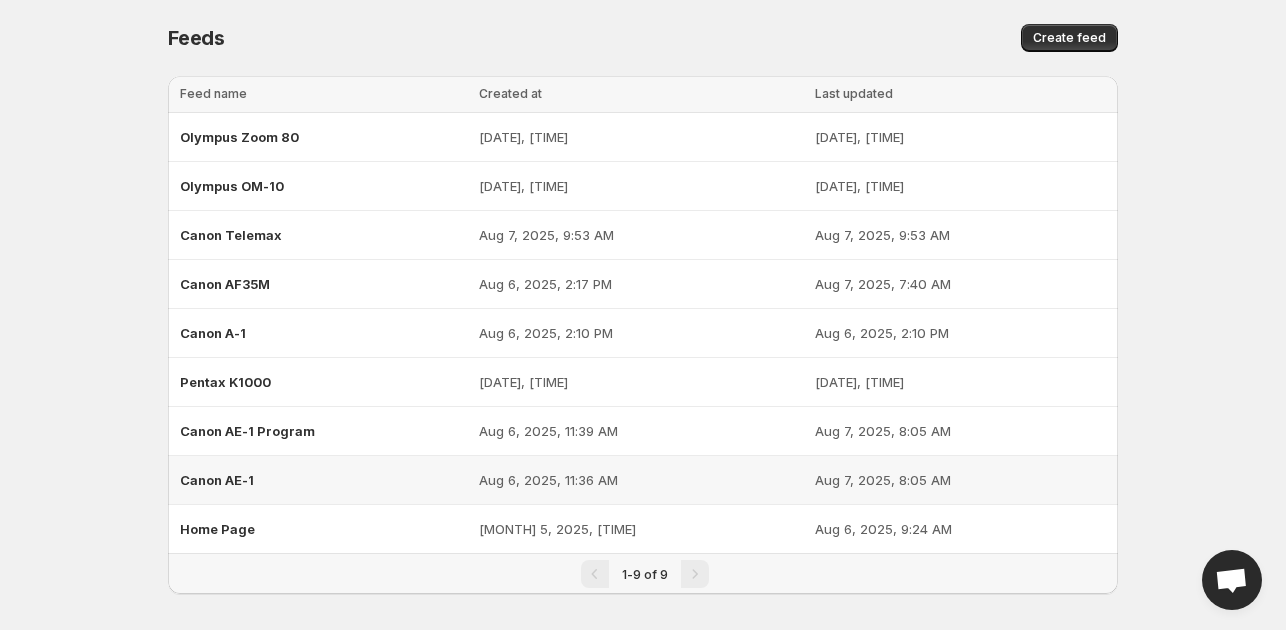 click on "Canon AE-1" at bounding box center (217, 480) 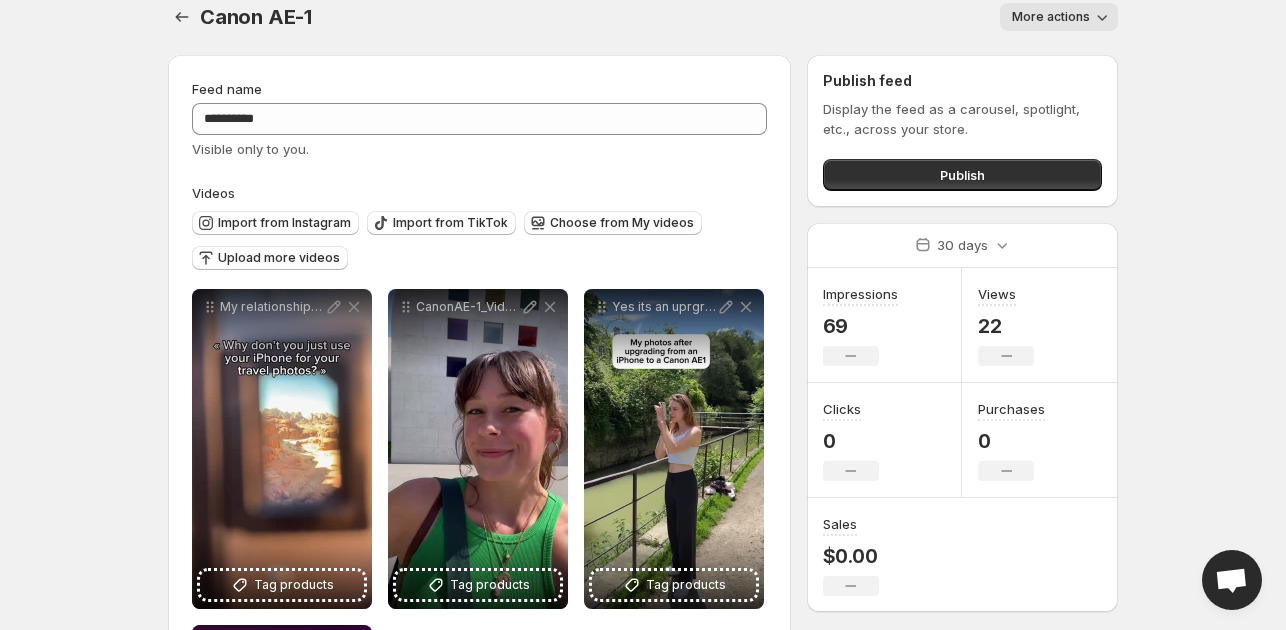 scroll, scrollTop: 0, scrollLeft: 0, axis: both 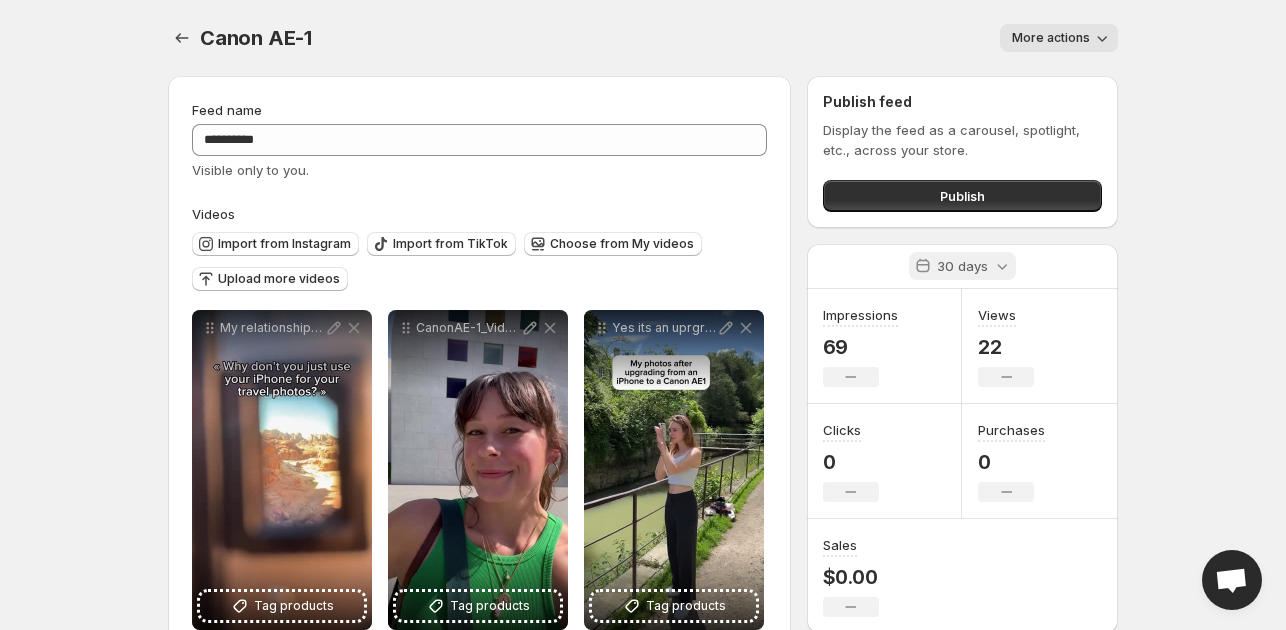 click on "30 days" at bounding box center [962, 266] 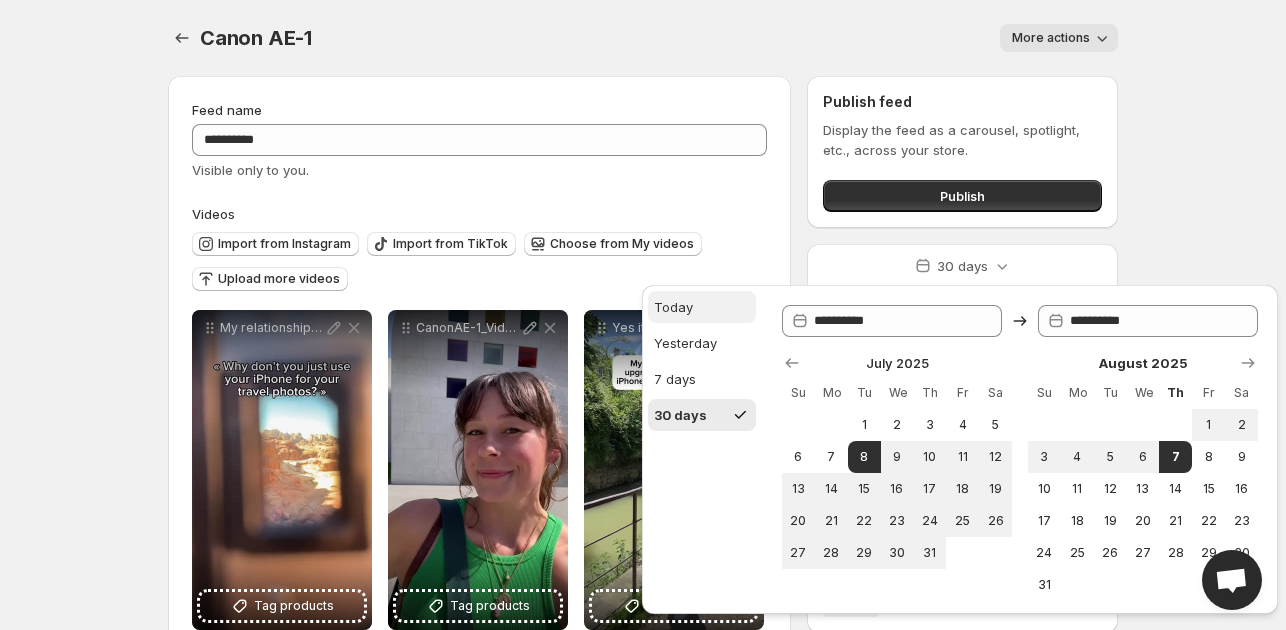 click on "Today" at bounding box center [702, 307] 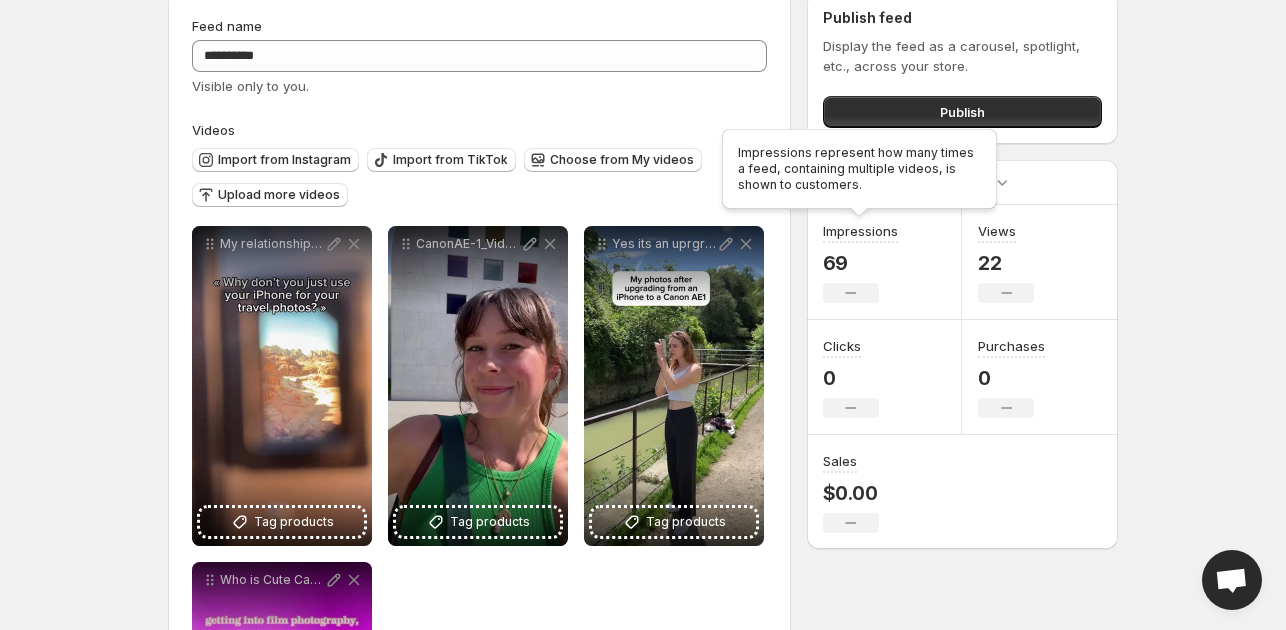 scroll, scrollTop: 0, scrollLeft: 0, axis: both 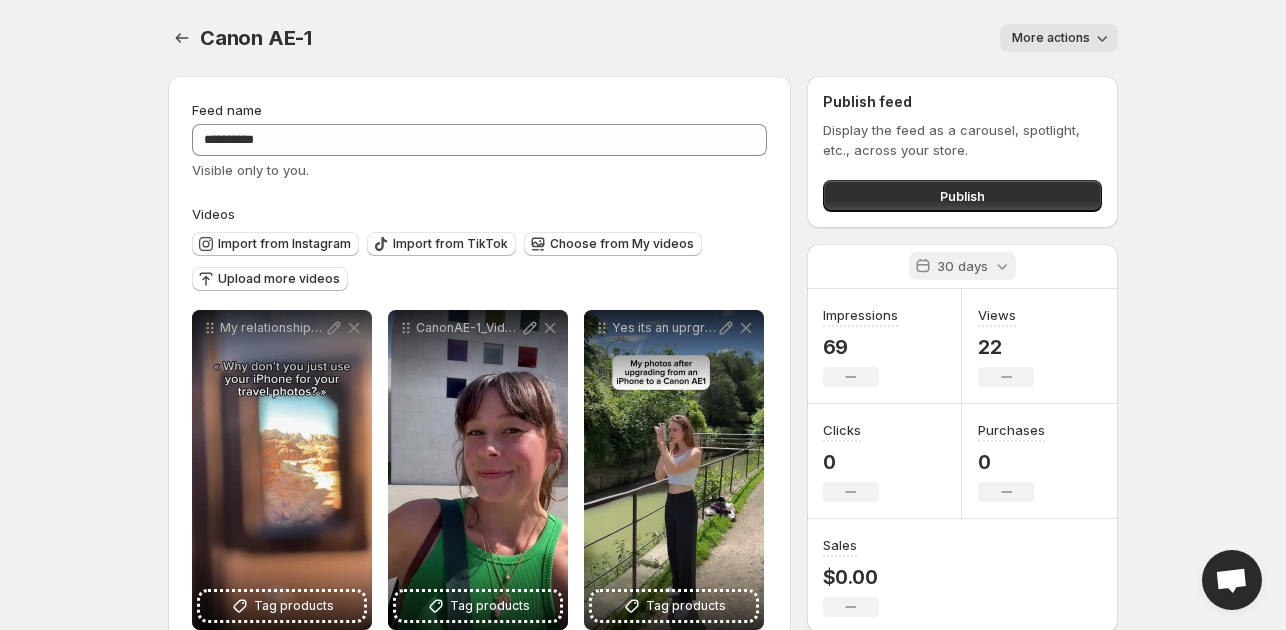 click on "30 days" at bounding box center [962, 266] 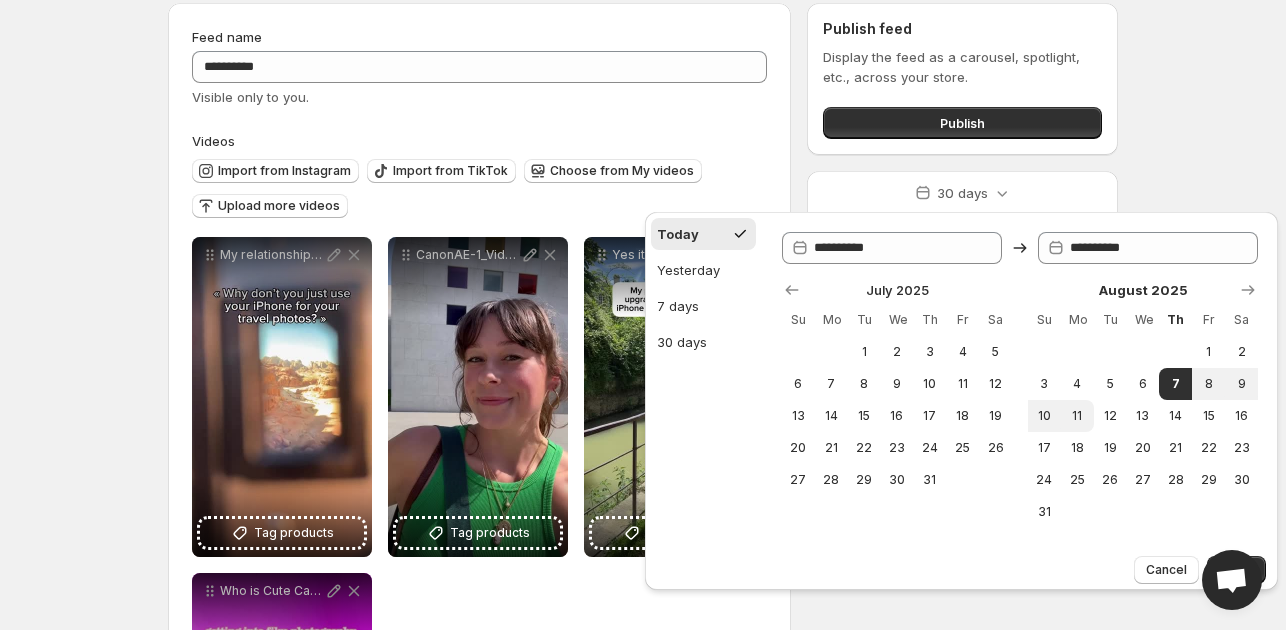 scroll, scrollTop: 100, scrollLeft: 0, axis: vertical 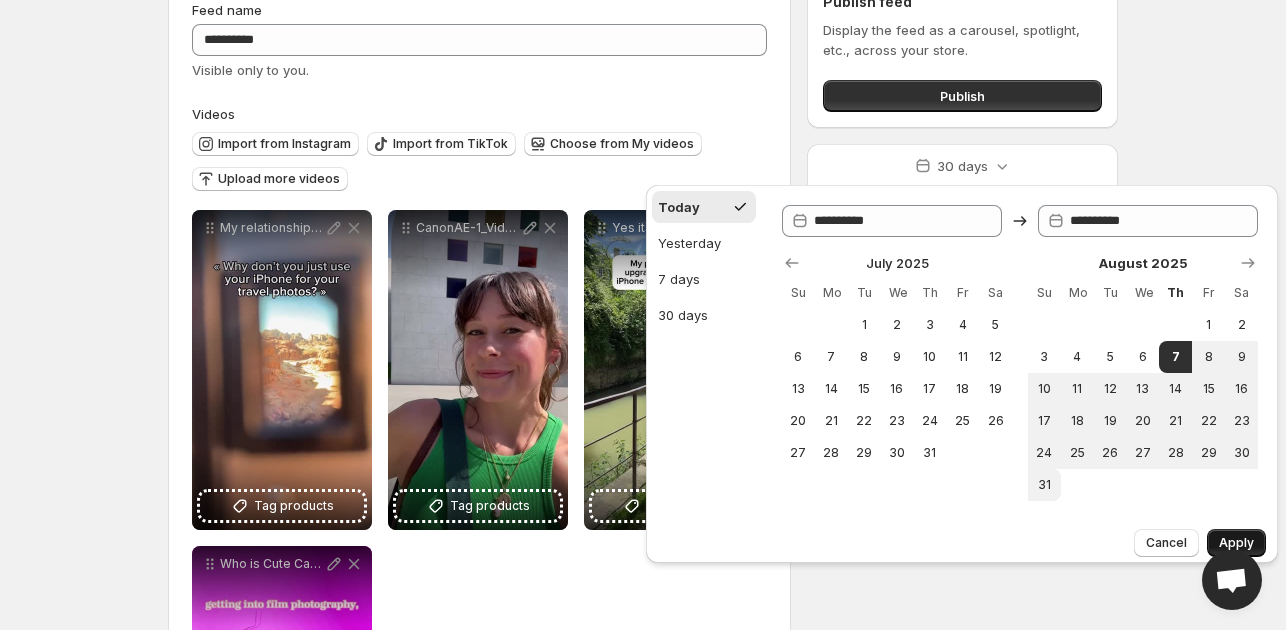 click on "Apply" at bounding box center (1236, 543) 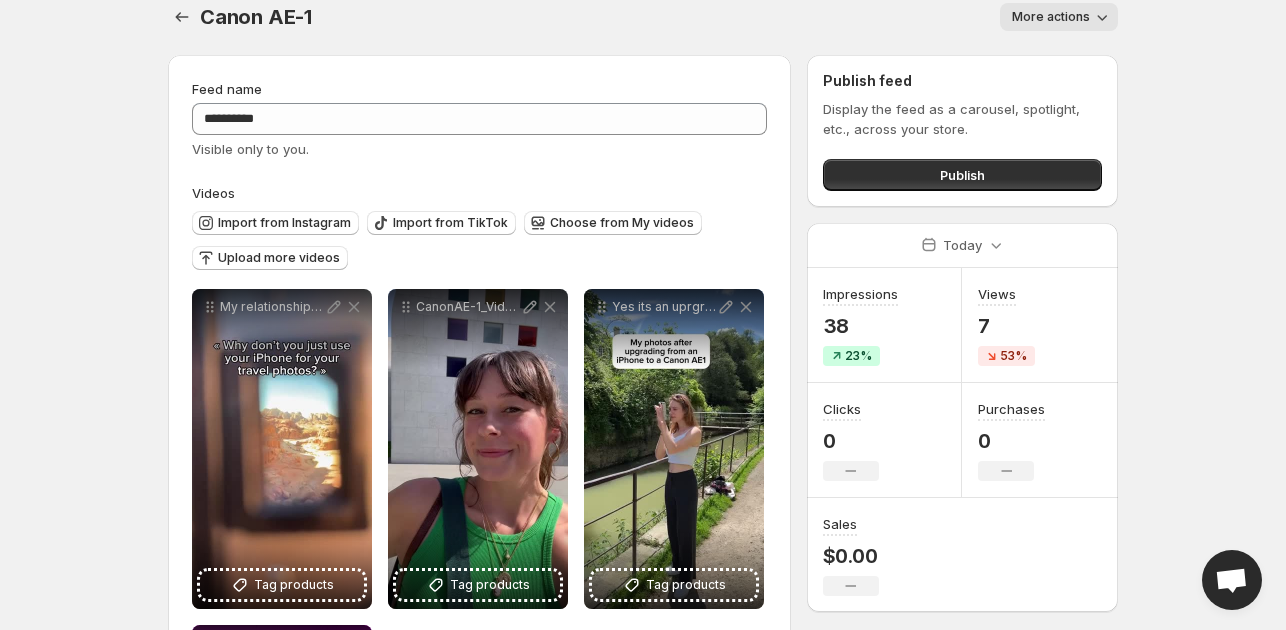 scroll, scrollTop: 0, scrollLeft: 0, axis: both 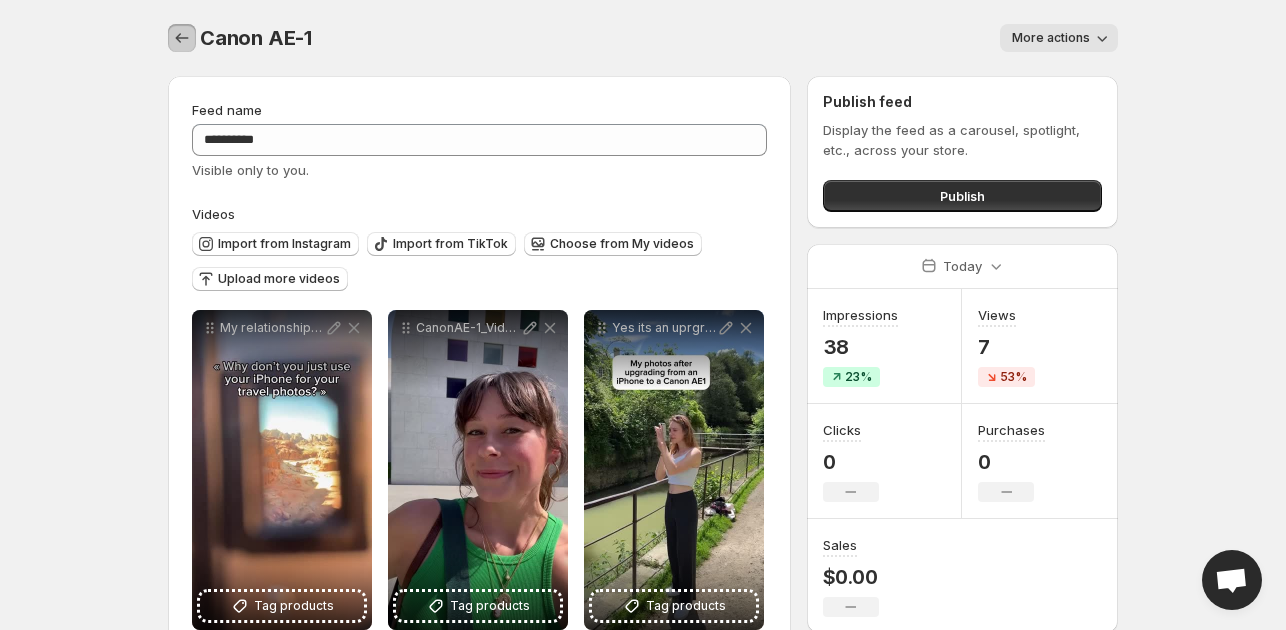 click 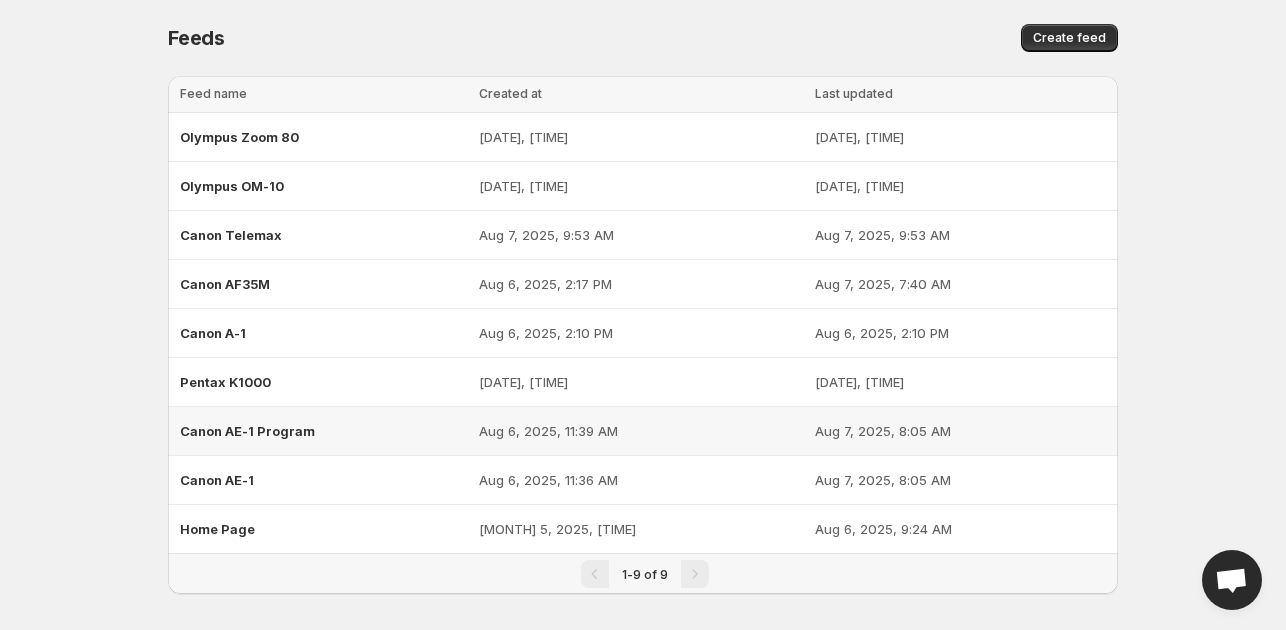 click on "Canon AE-1 Program" at bounding box center [247, 431] 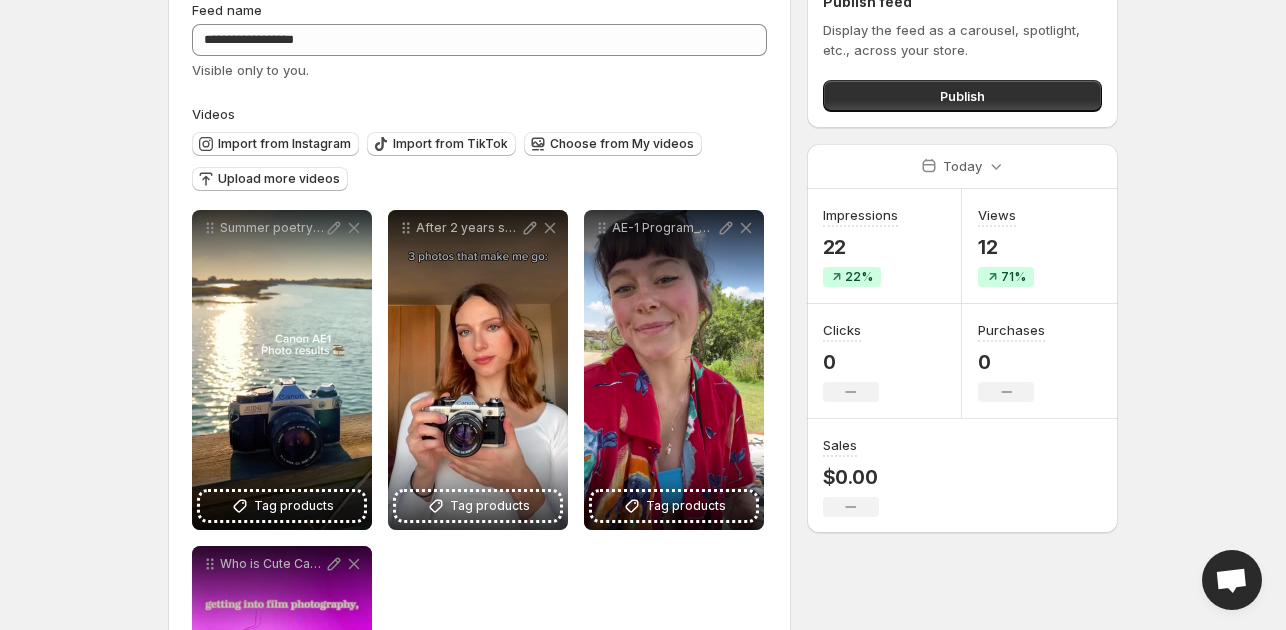 scroll, scrollTop: 0, scrollLeft: 0, axis: both 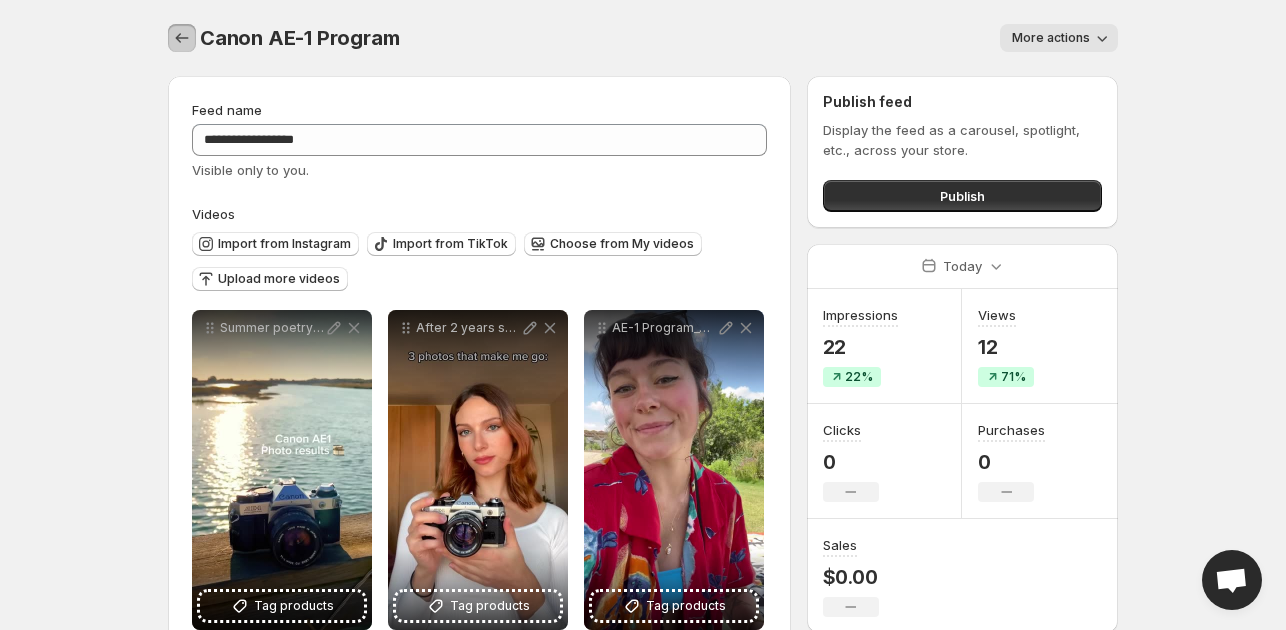 click 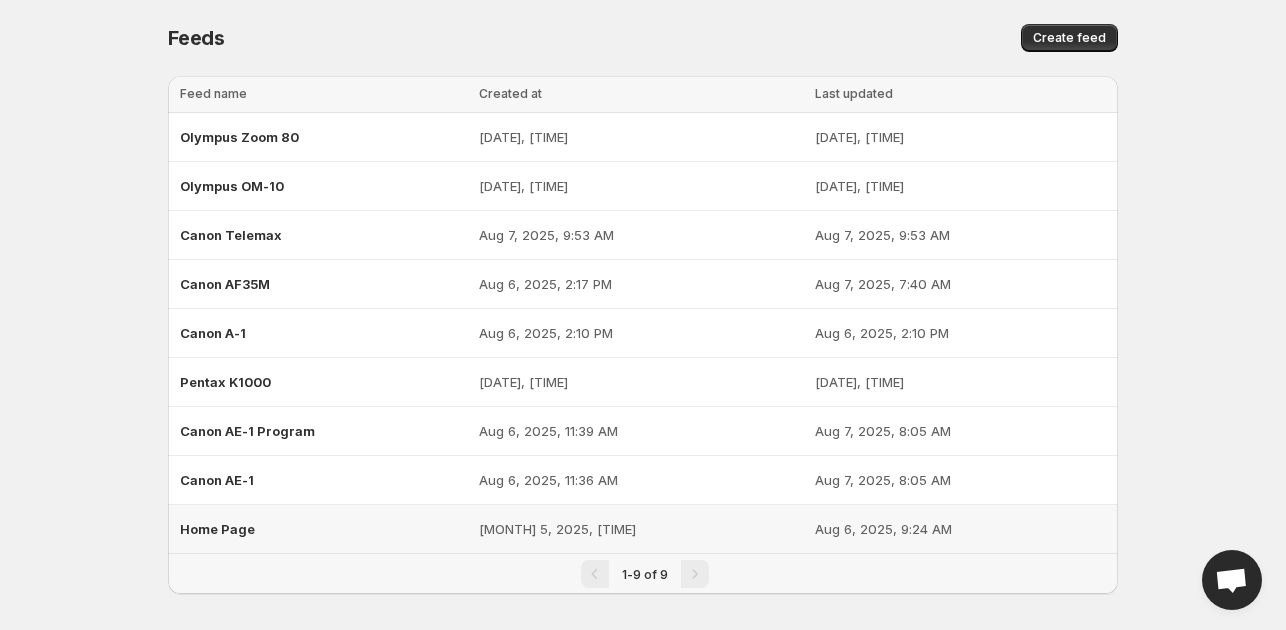 click on "Home Page" at bounding box center [217, 529] 